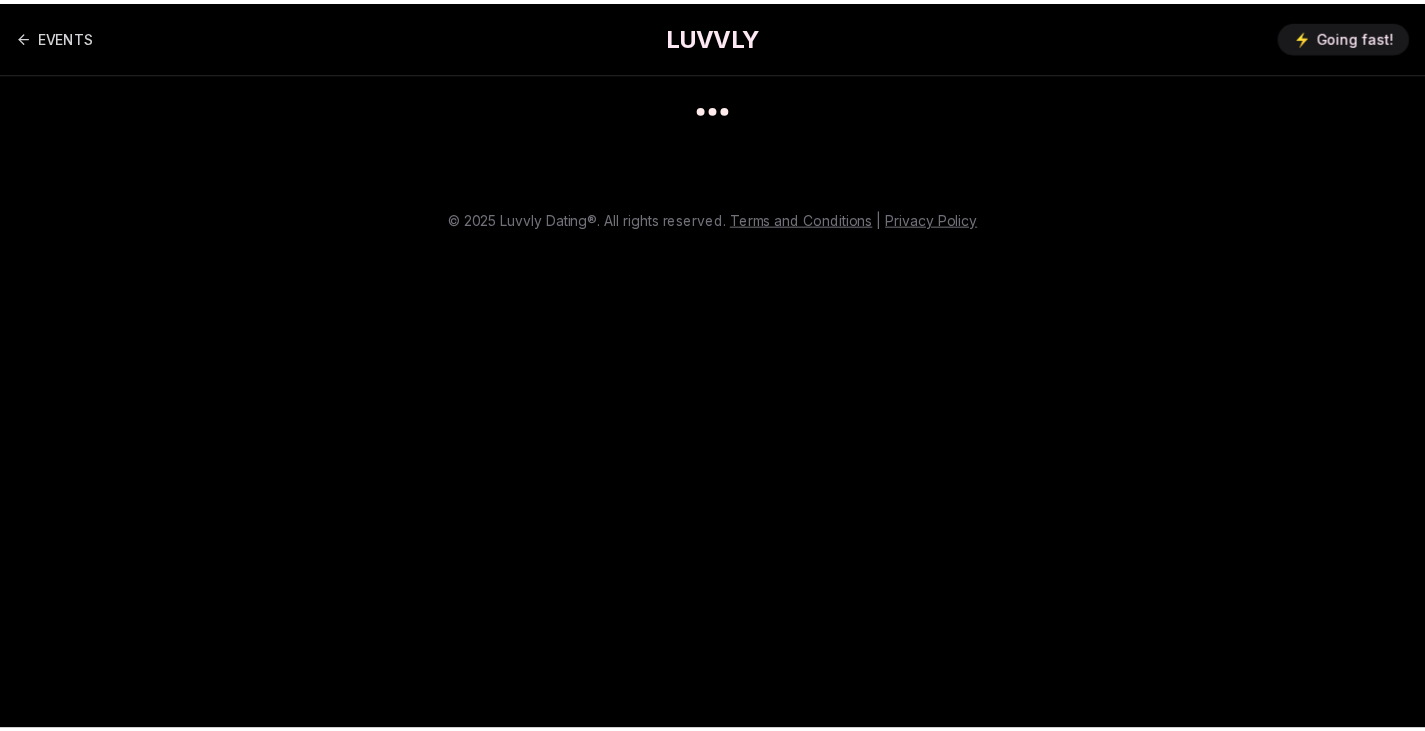 scroll, scrollTop: 0, scrollLeft: 0, axis: both 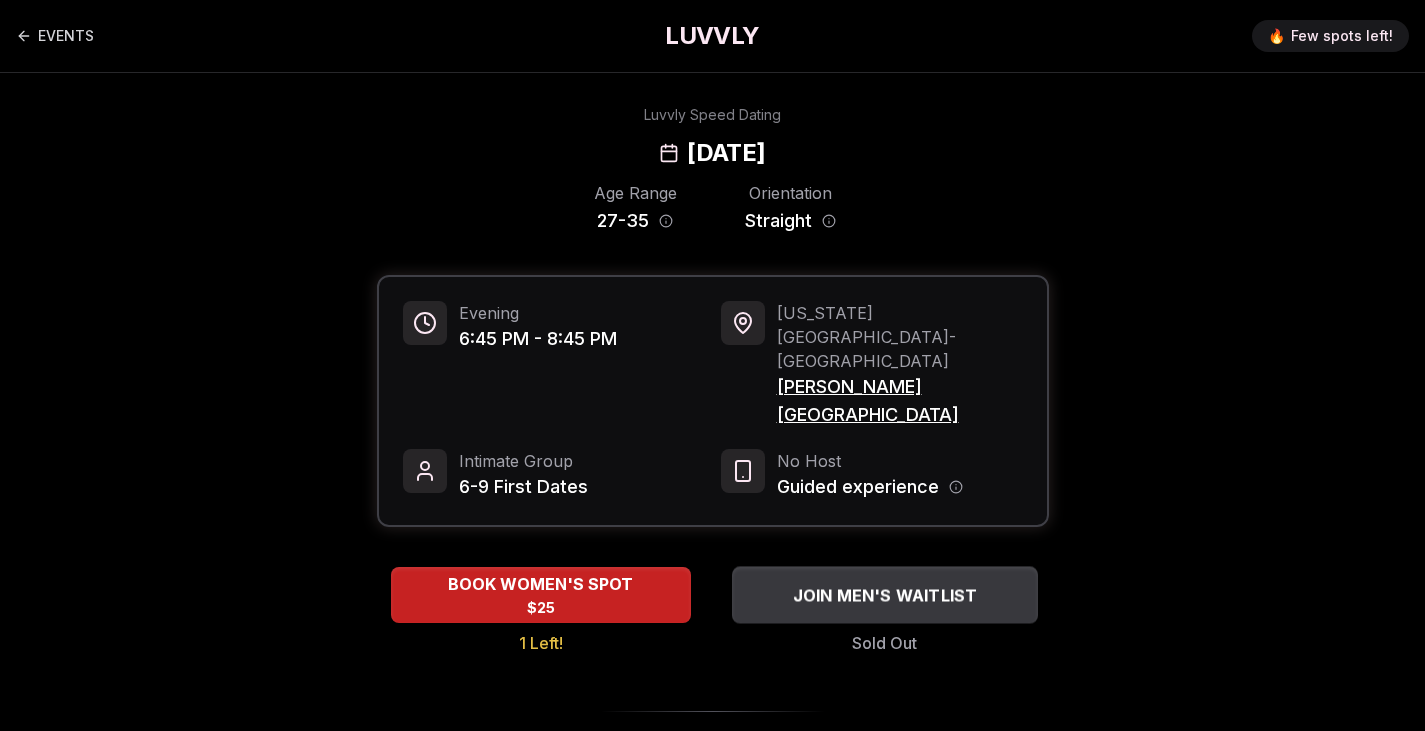 click on "JOIN MEN'S WAITLIST" at bounding box center (884, 595) 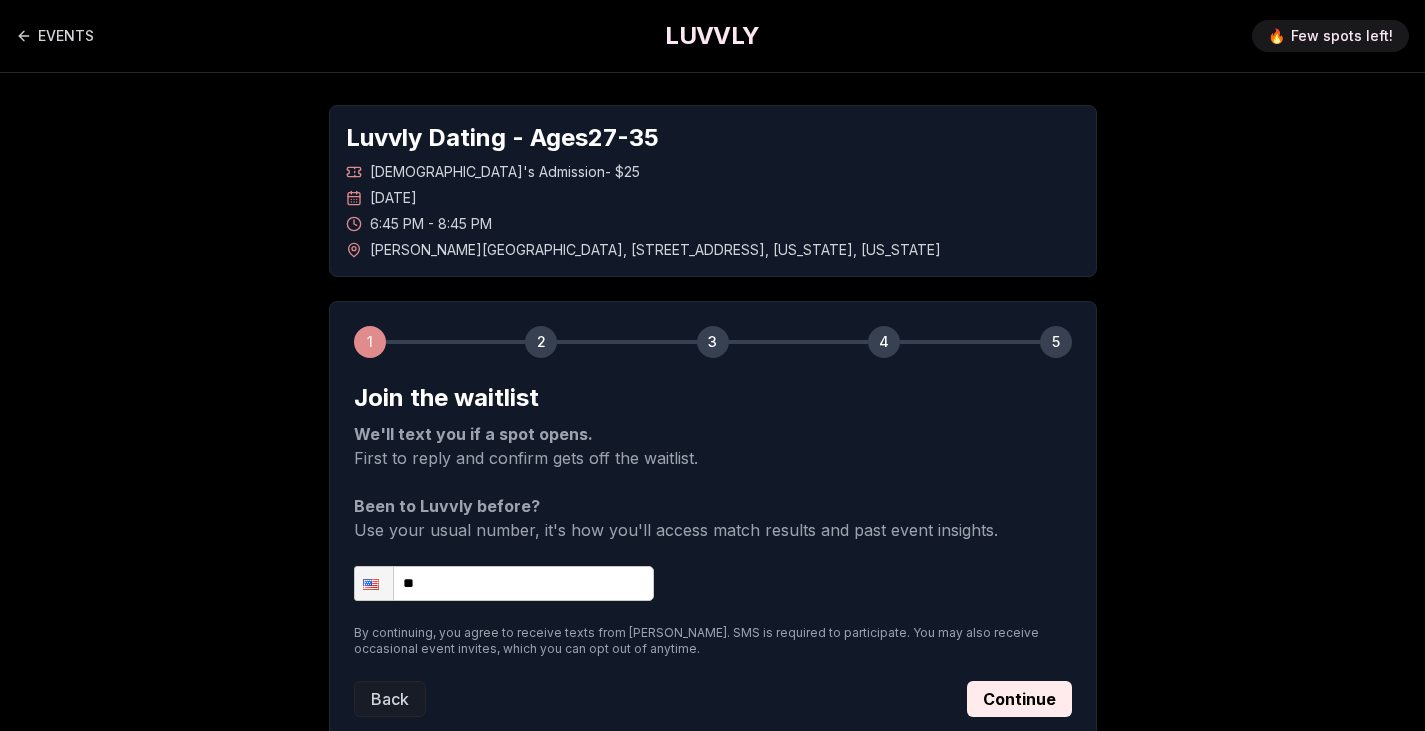 scroll, scrollTop: 143, scrollLeft: 0, axis: vertical 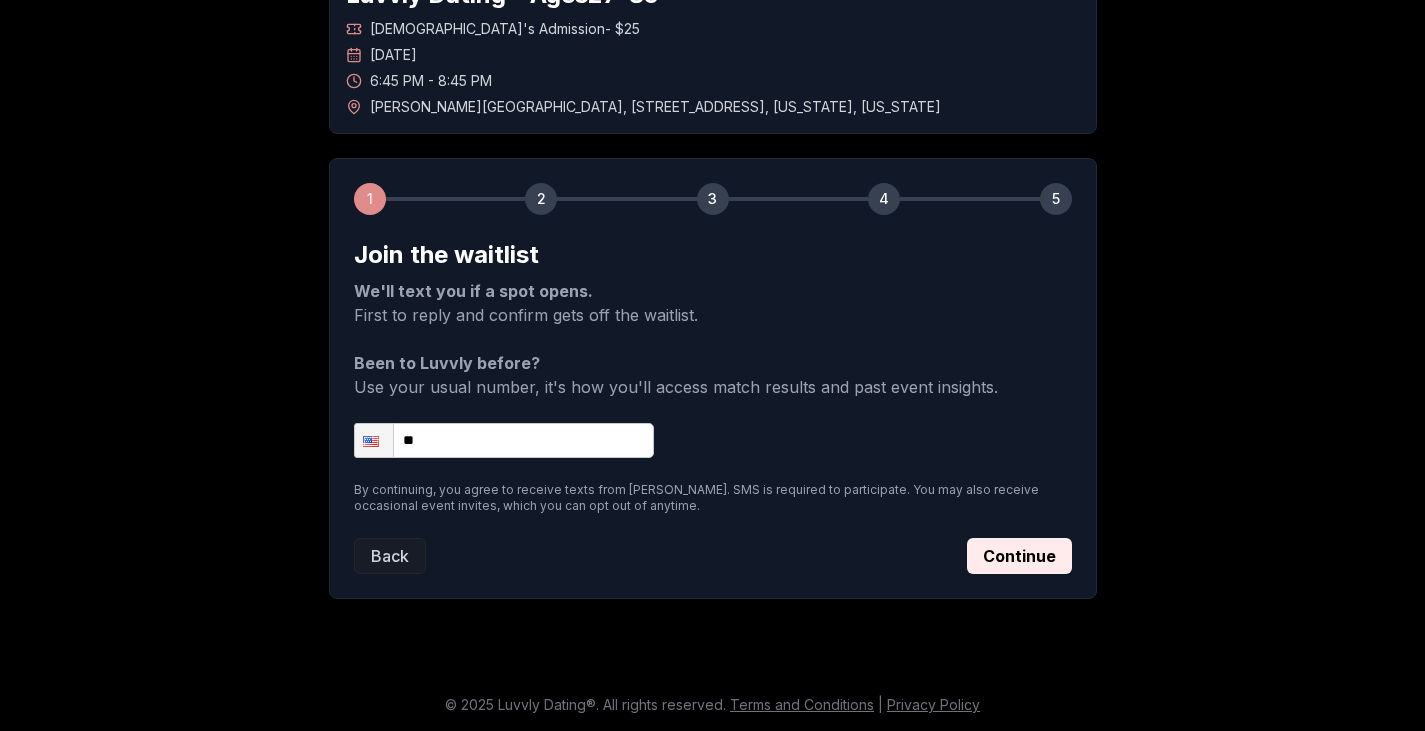 click on "**" at bounding box center [504, 440] 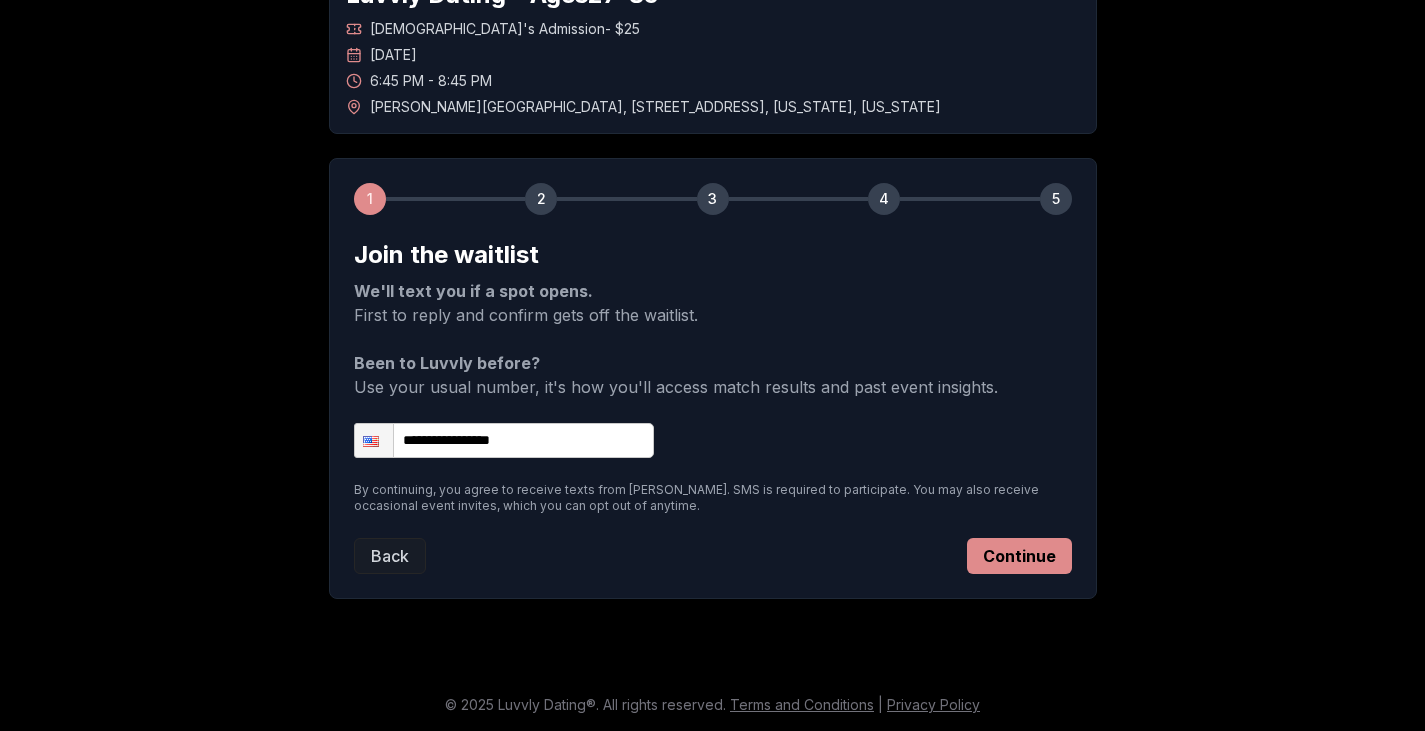 click on "Continue" at bounding box center (1019, 556) 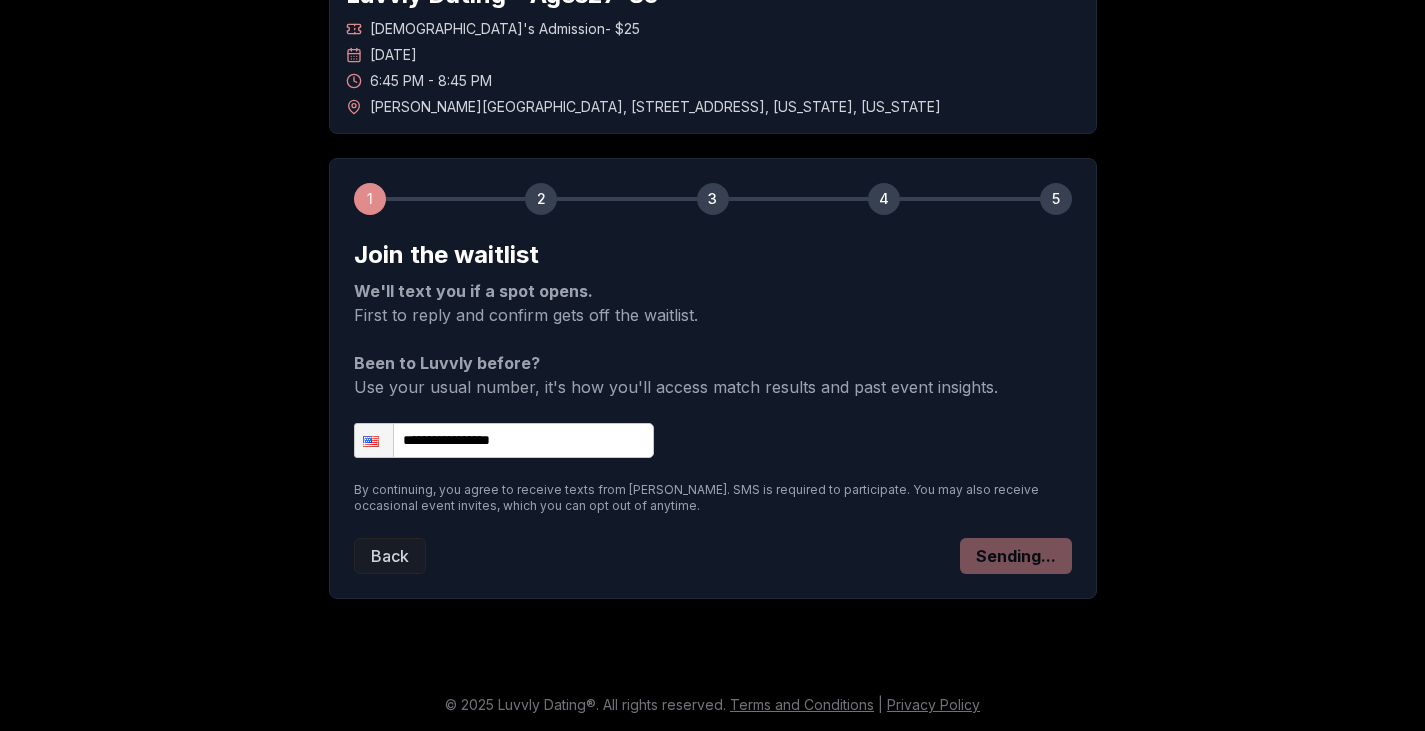 scroll, scrollTop: 80, scrollLeft: 0, axis: vertical 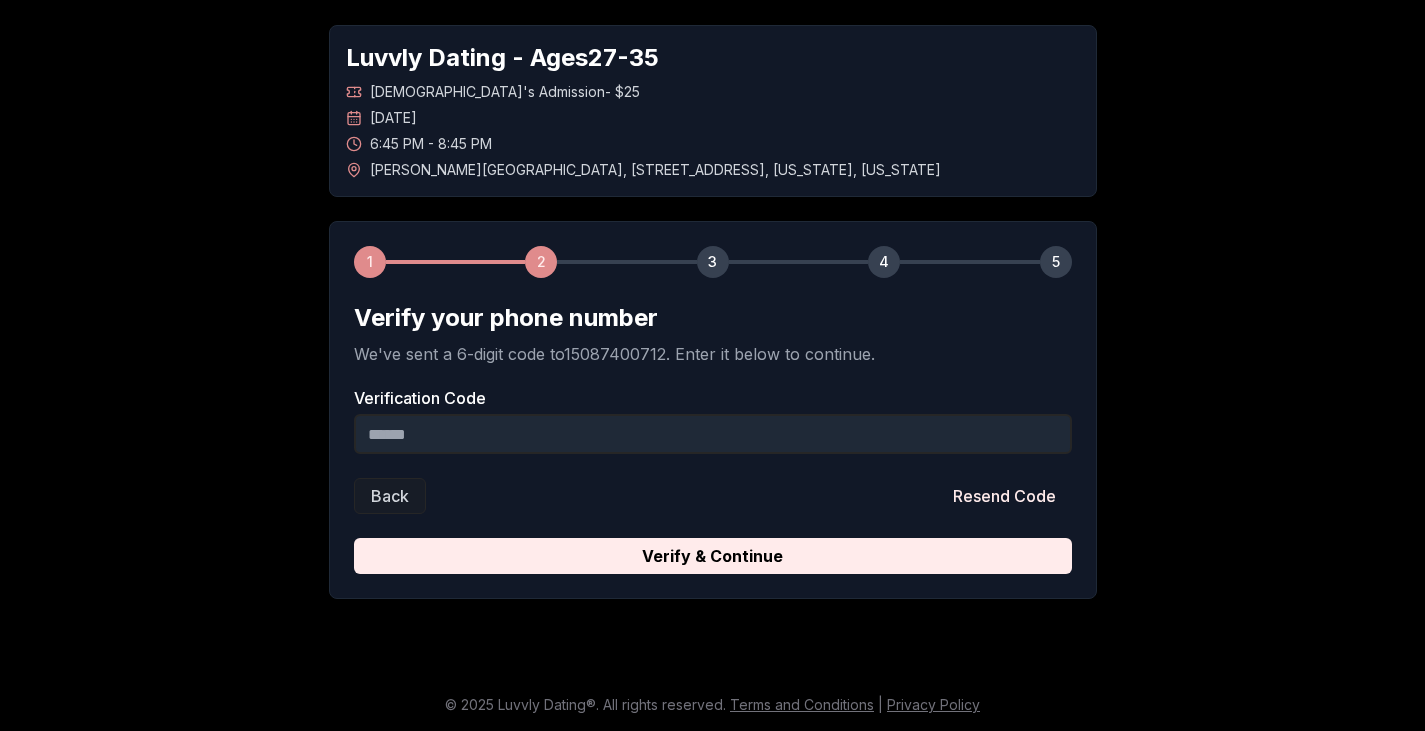click on "Verification Code" at bounding box center (713, 434) 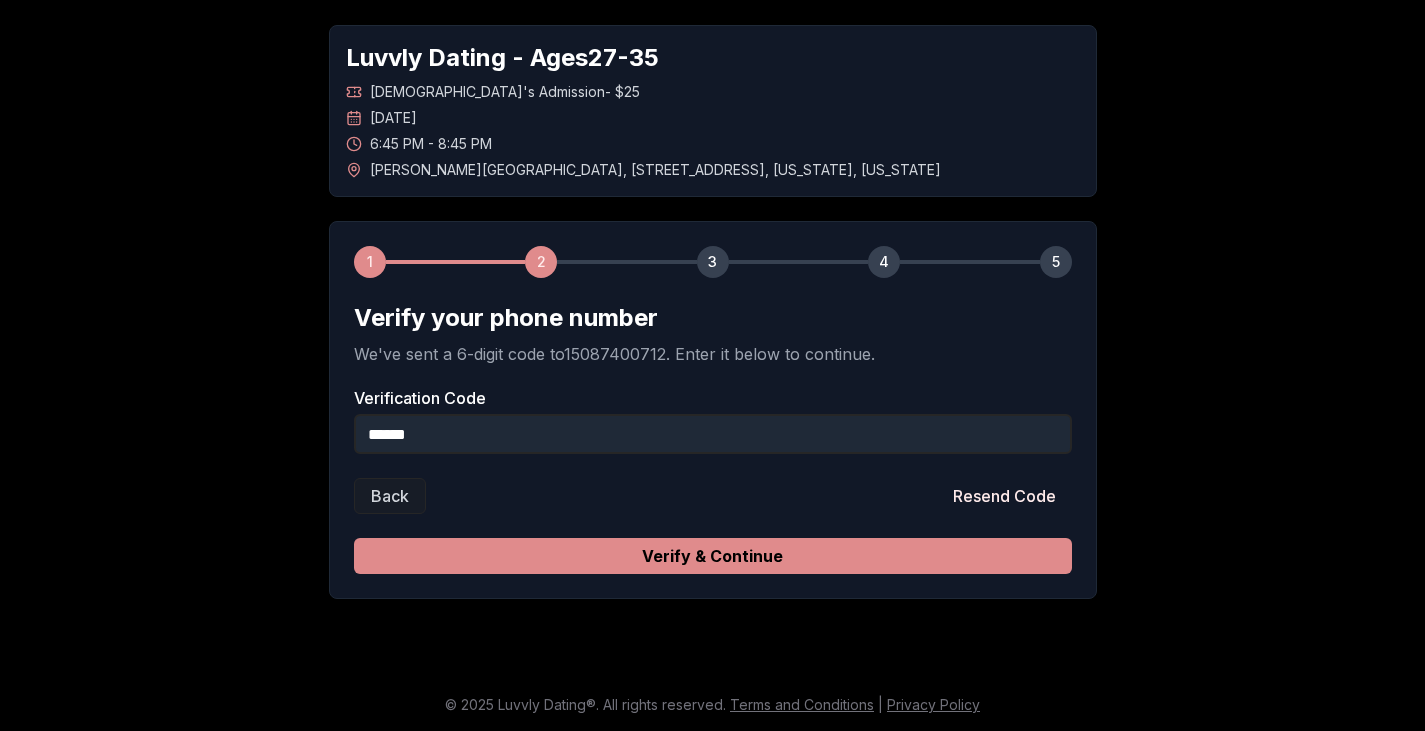 type on "******" 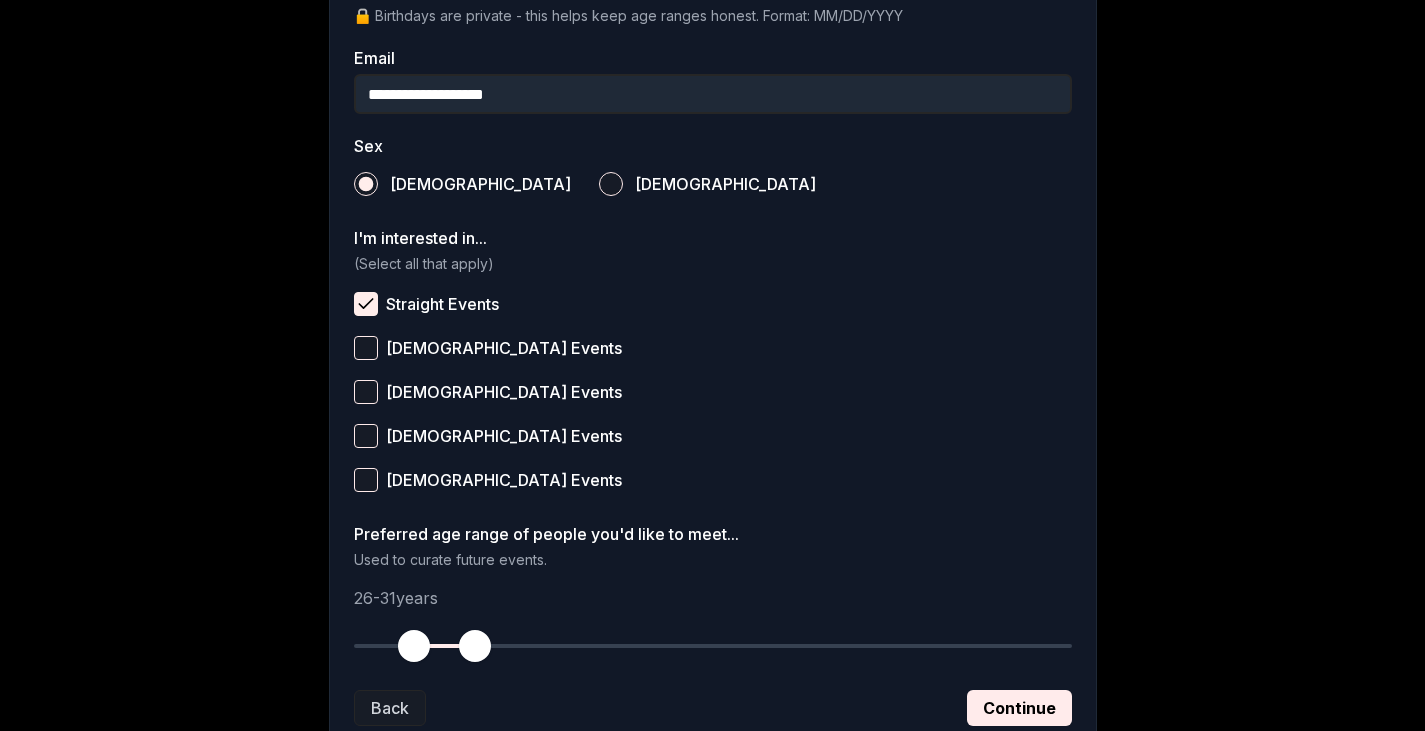 scroll, scrollTop: 776, scrollLeft: 0, axis: vertical 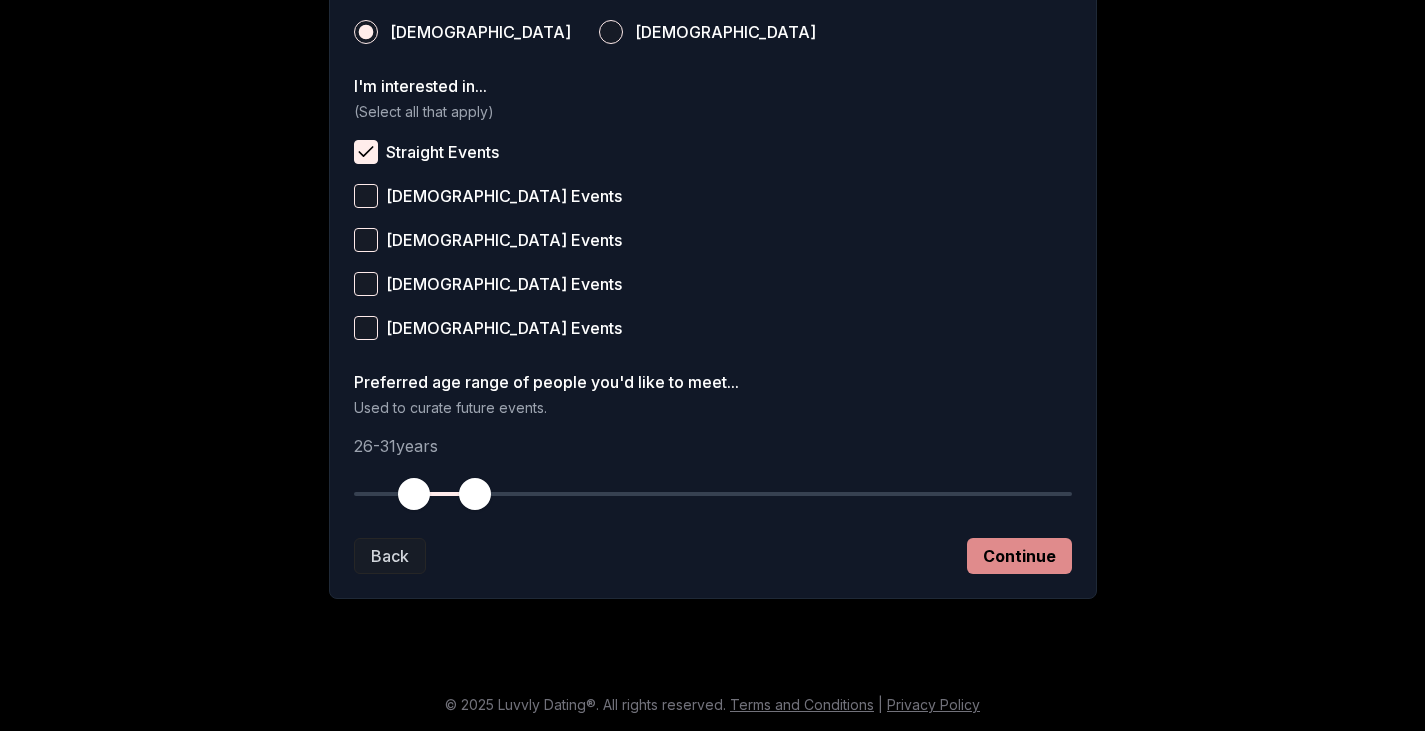 click on "Continue" at bounding box center (1019, 556) 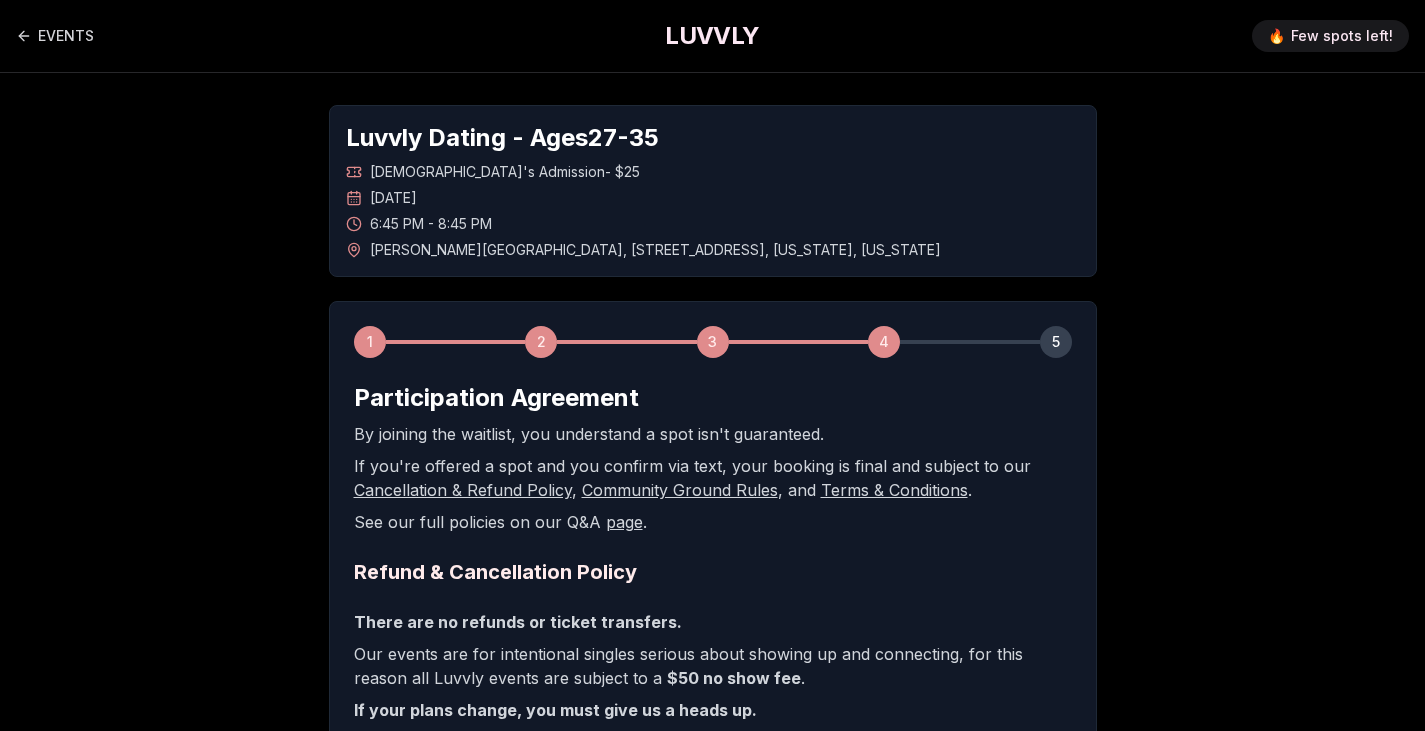 scroll, scrollTop: 484, scrollLeft: 0, axis: vertical 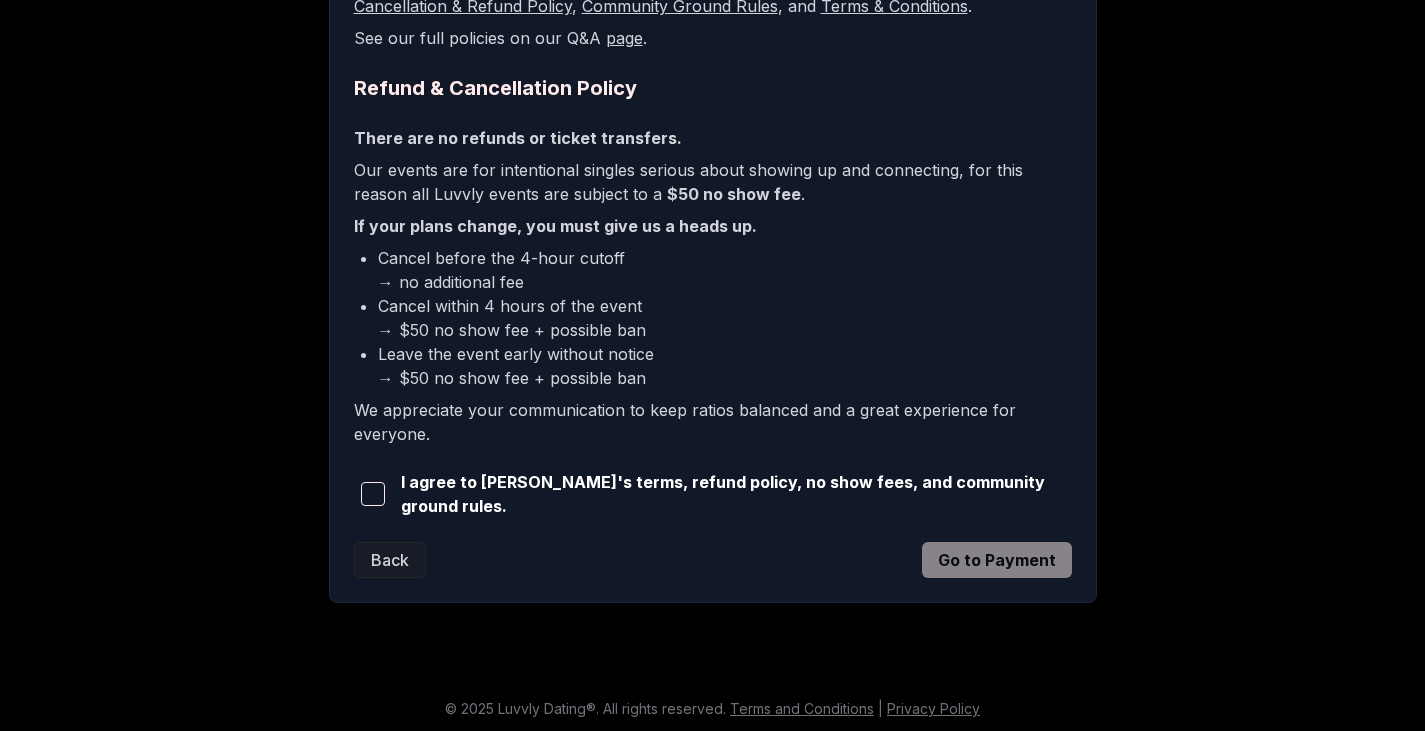 click at bounding box center (373, 494) 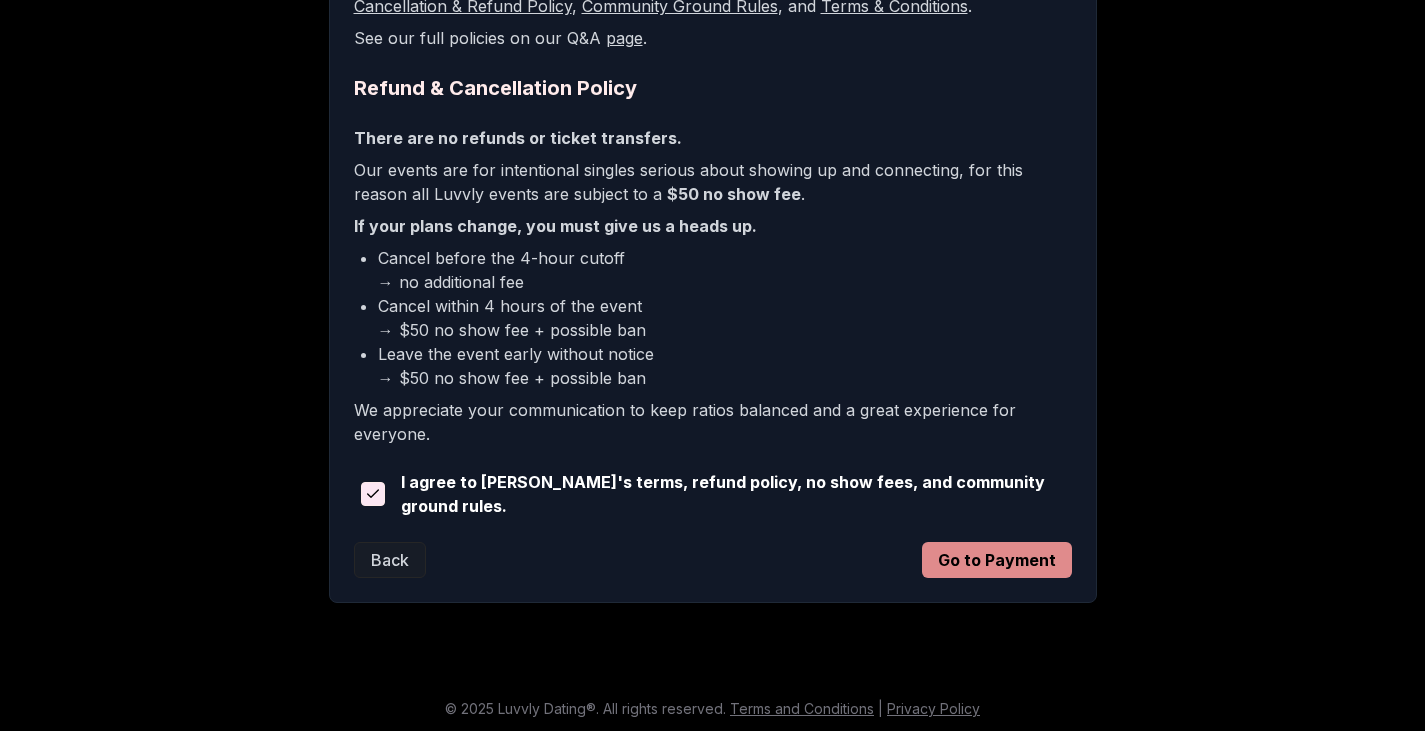 click on "Go to Payment" at bounding box center (997, 560) 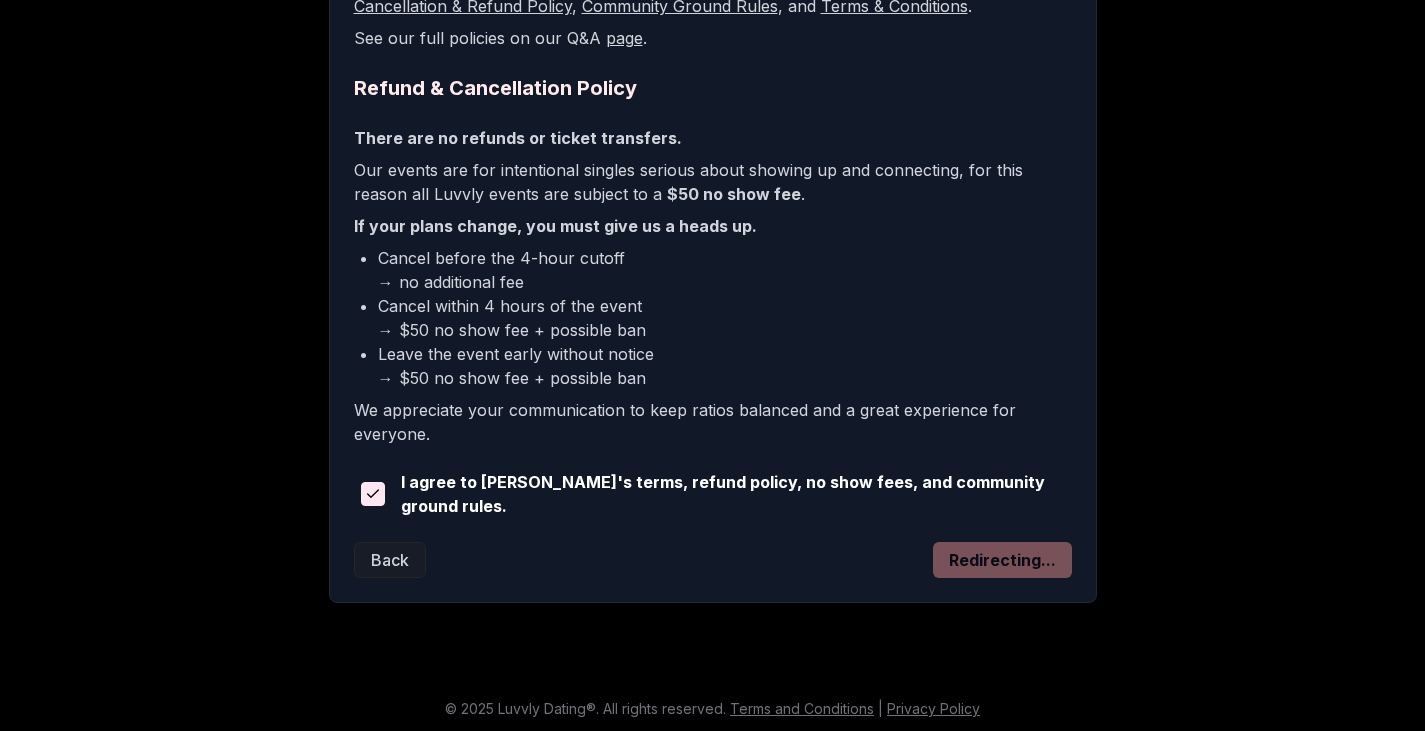 scroll, scrollTop: 379, scrollLeft: 0, axis: vertical 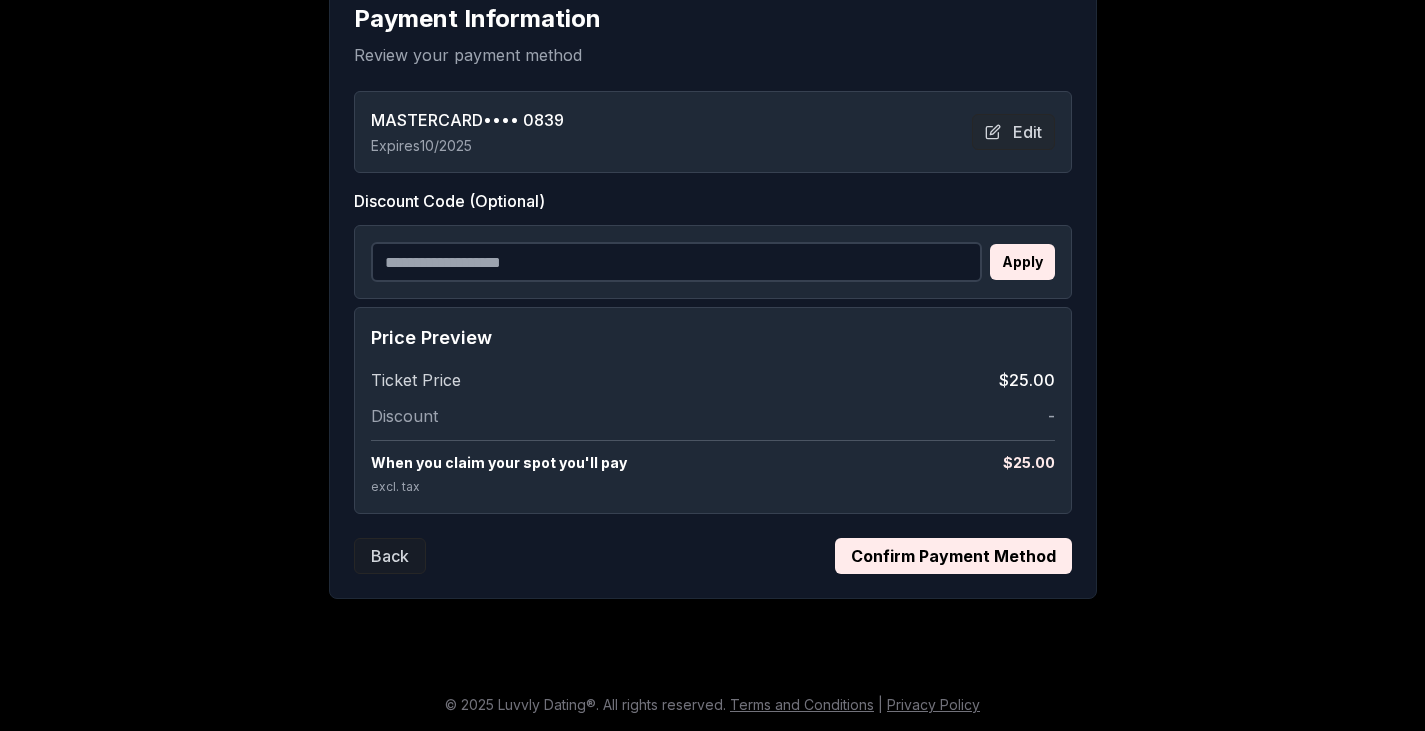 click on "Discount Code (Optional)" at bounding box center (676, 262) 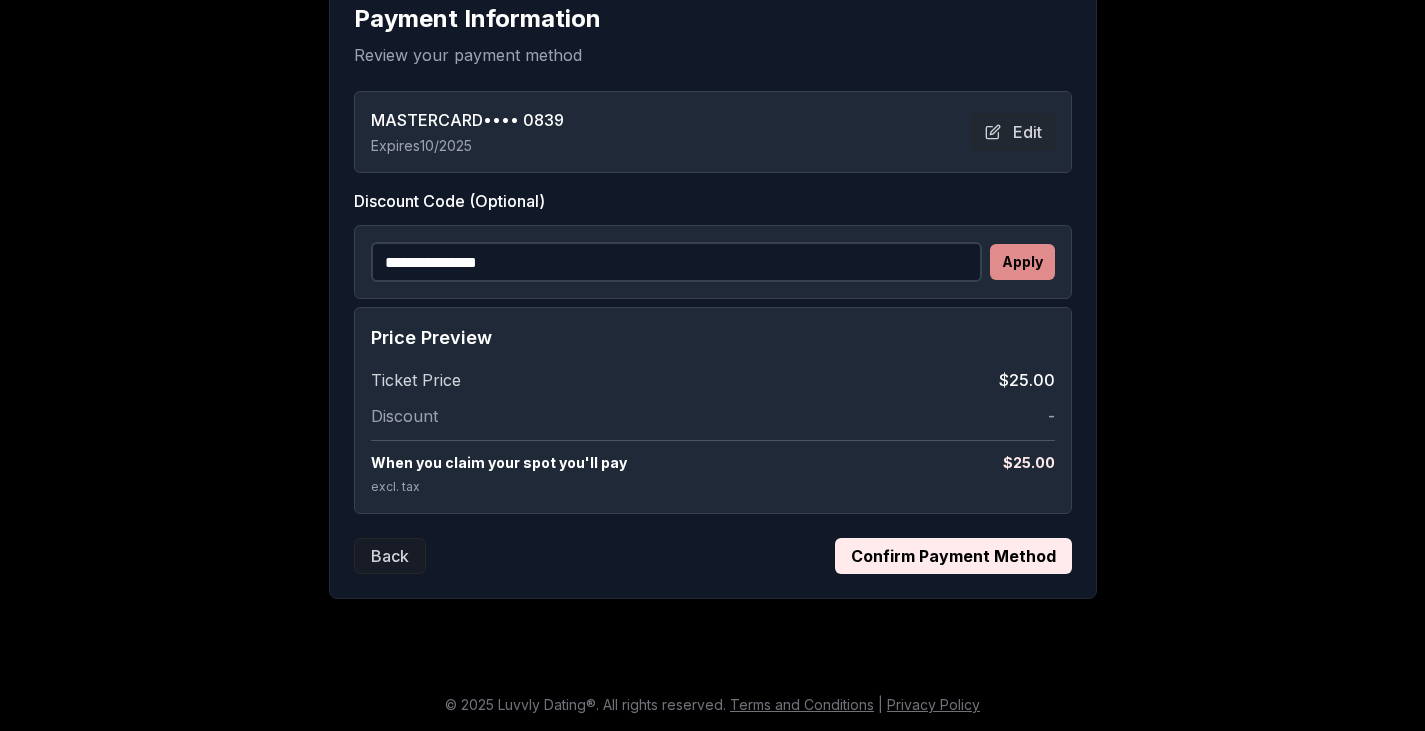 type on "**********" 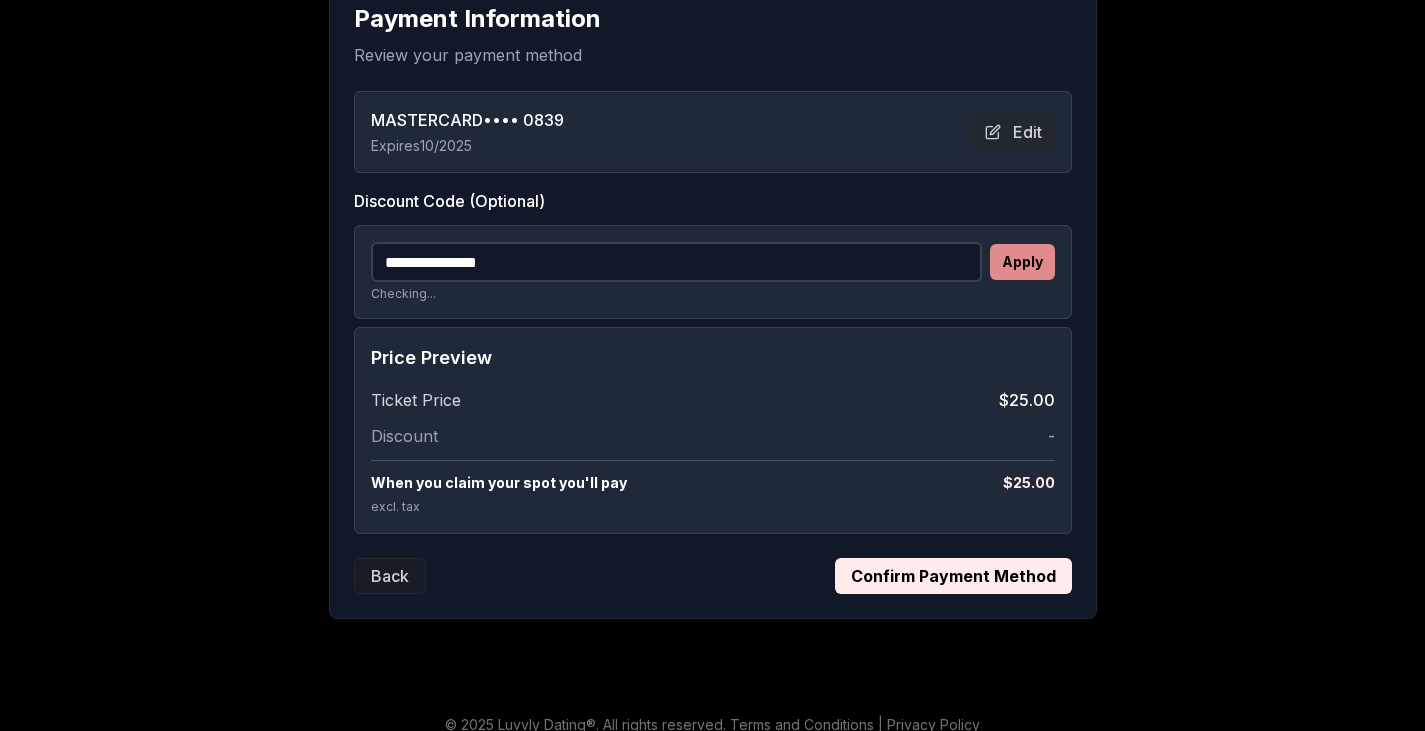 click on "Apply" at bounding box center (1022, 262) 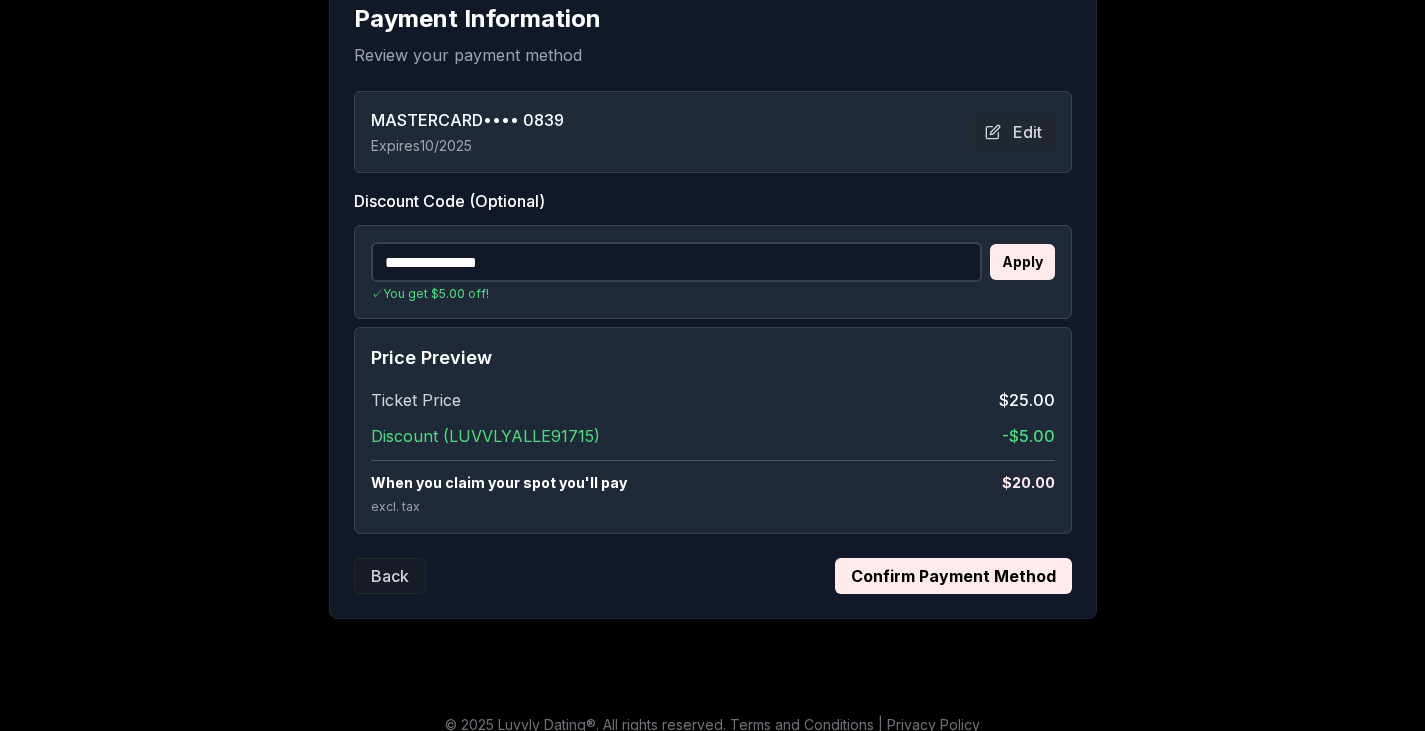 click on "Confirm Payment Method" at bounding box center (953, 576) 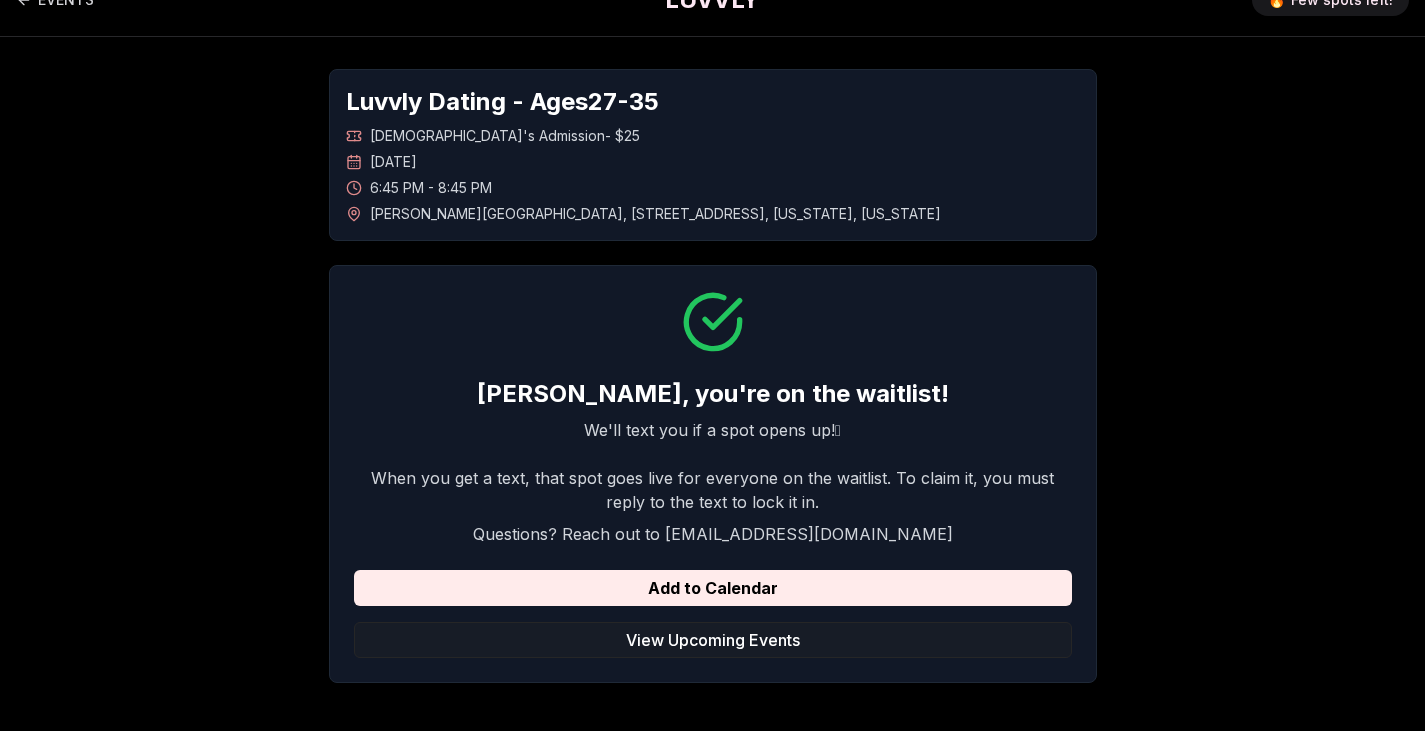 scroll, scrollTop: 35, scrollLeft: 0, axis: vertical 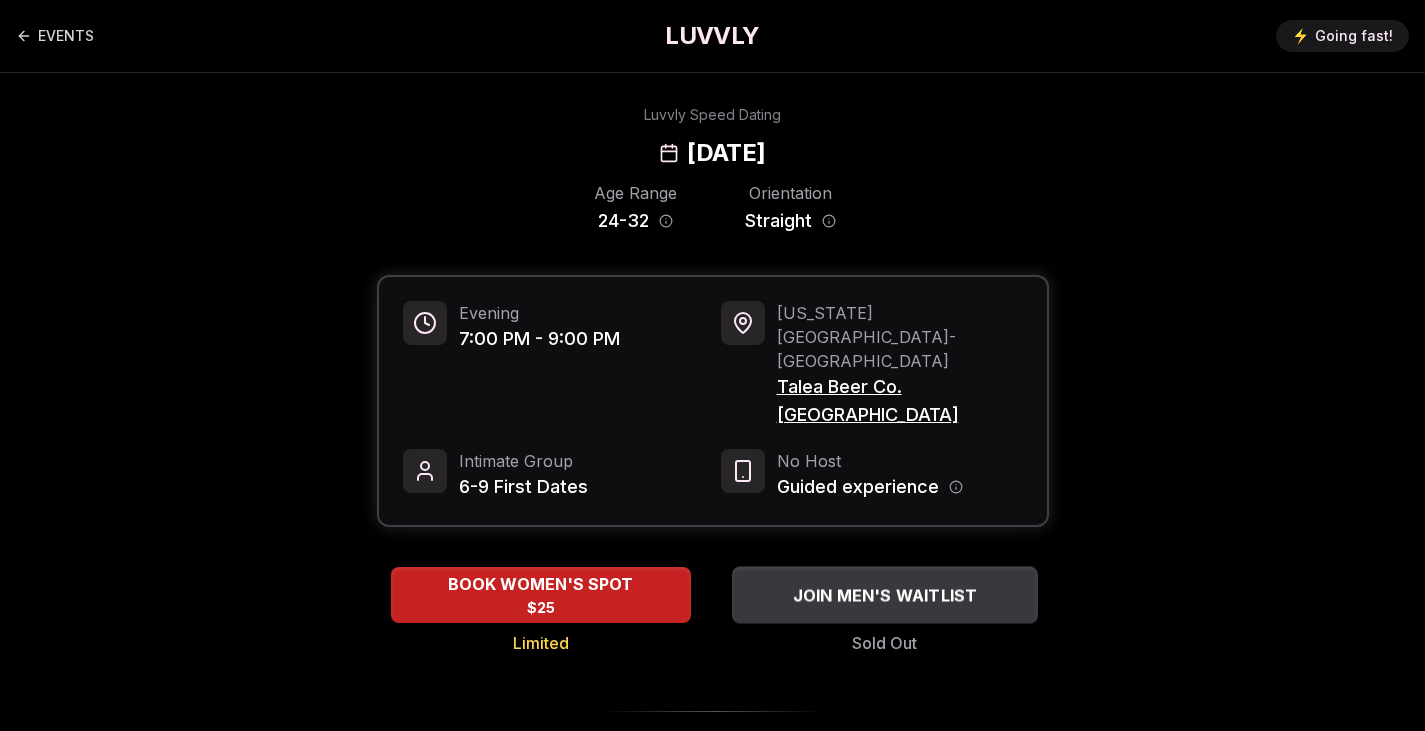 click on "JOIN MEN'S WAITLIST" at bounding box center (885, 594) 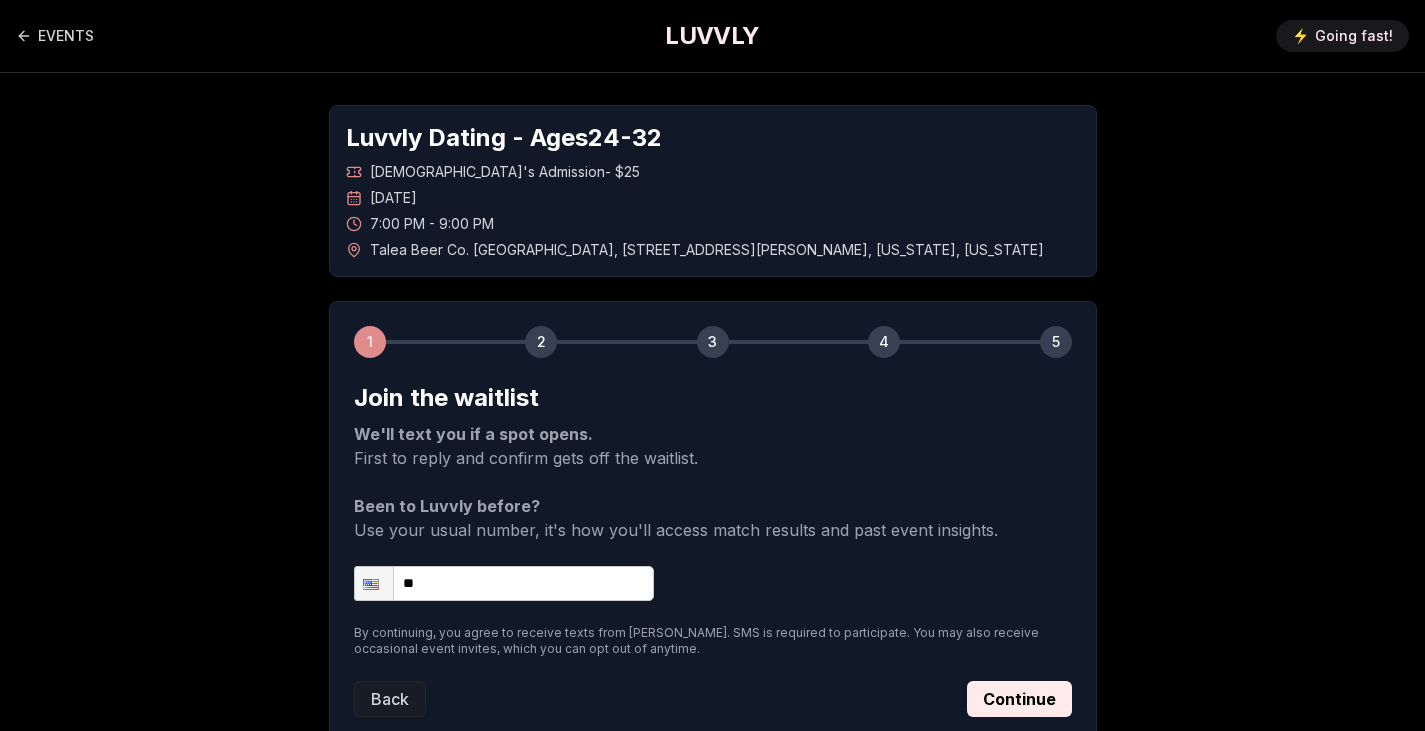 click on "**" at bounding box center (504, 583) 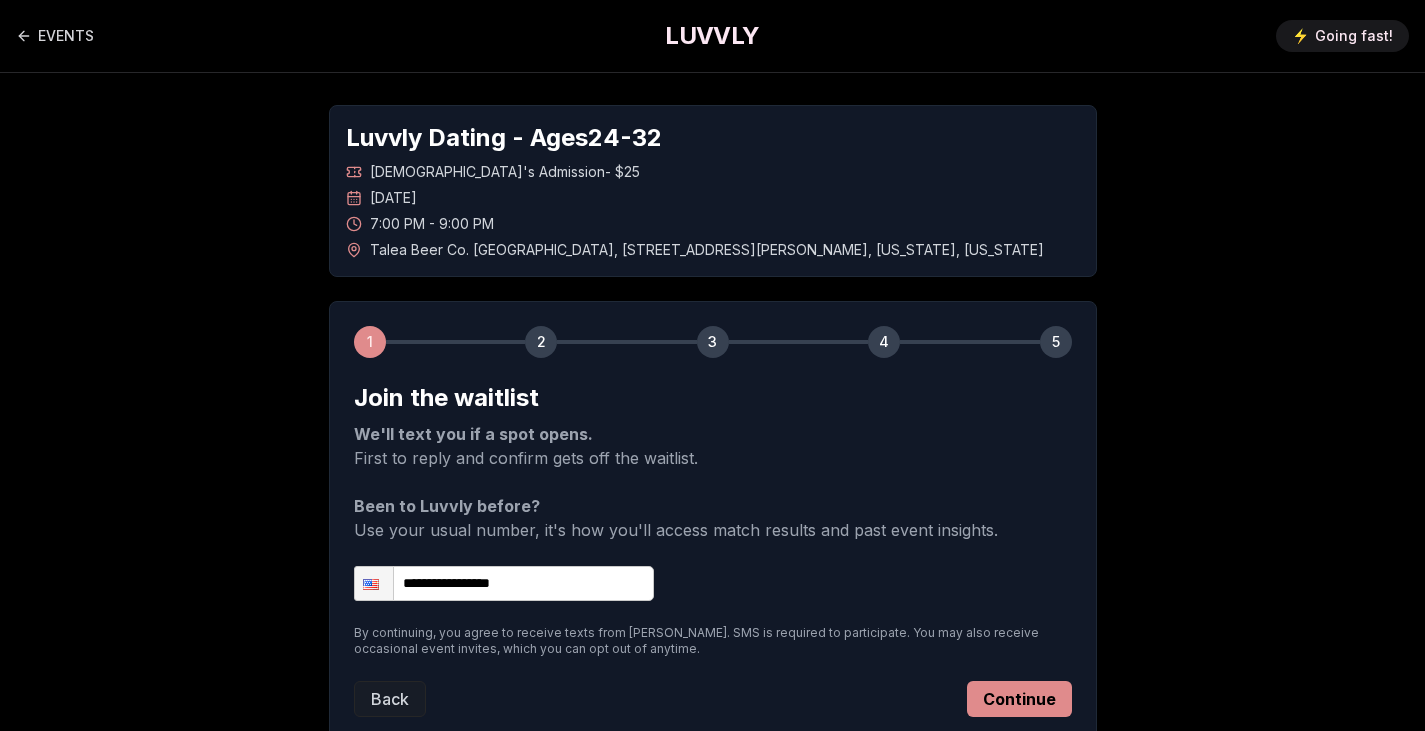 click on "Continue" at bounding box center [1019, 699] 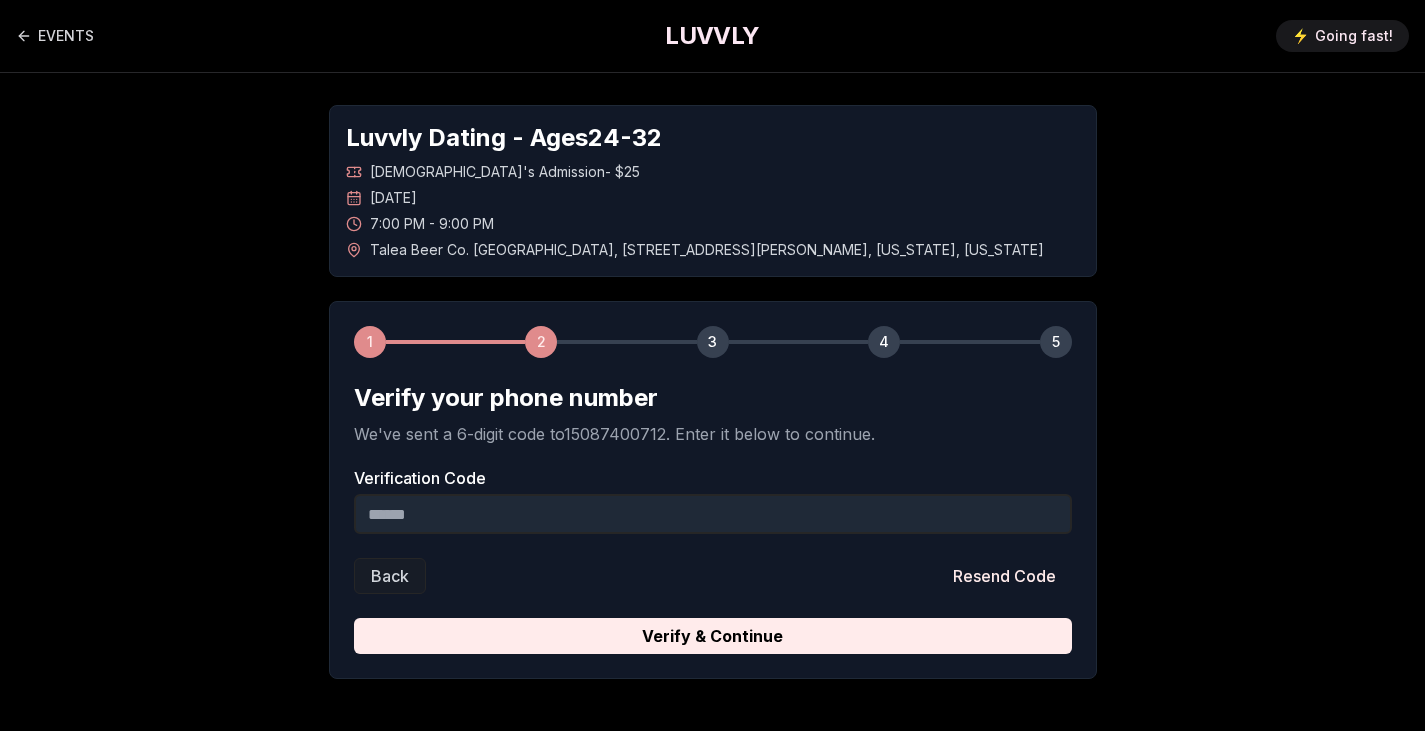 click on "Verification Code" at bounding box center (713, 514) 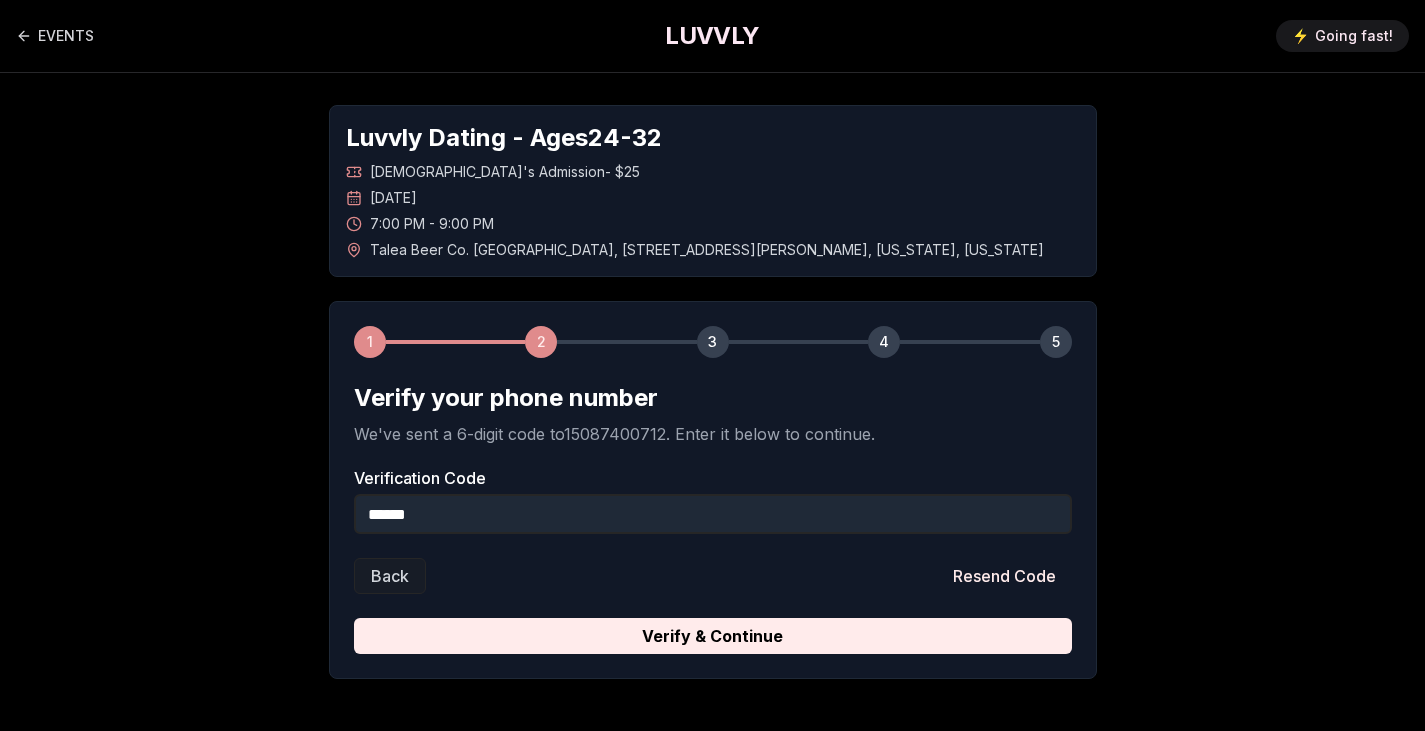 scroll, scrollTop: 80, scrollLeft: 0, axis: vertical 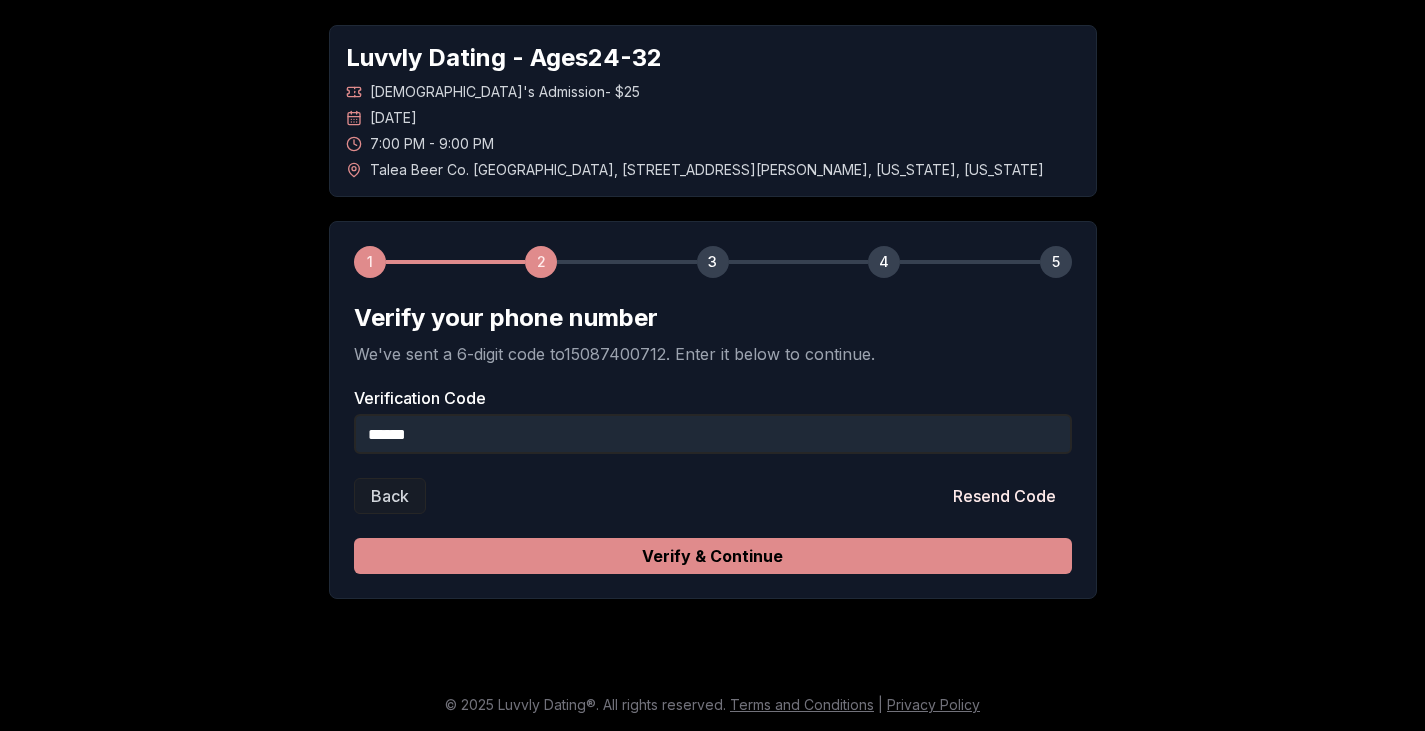 type on "******" 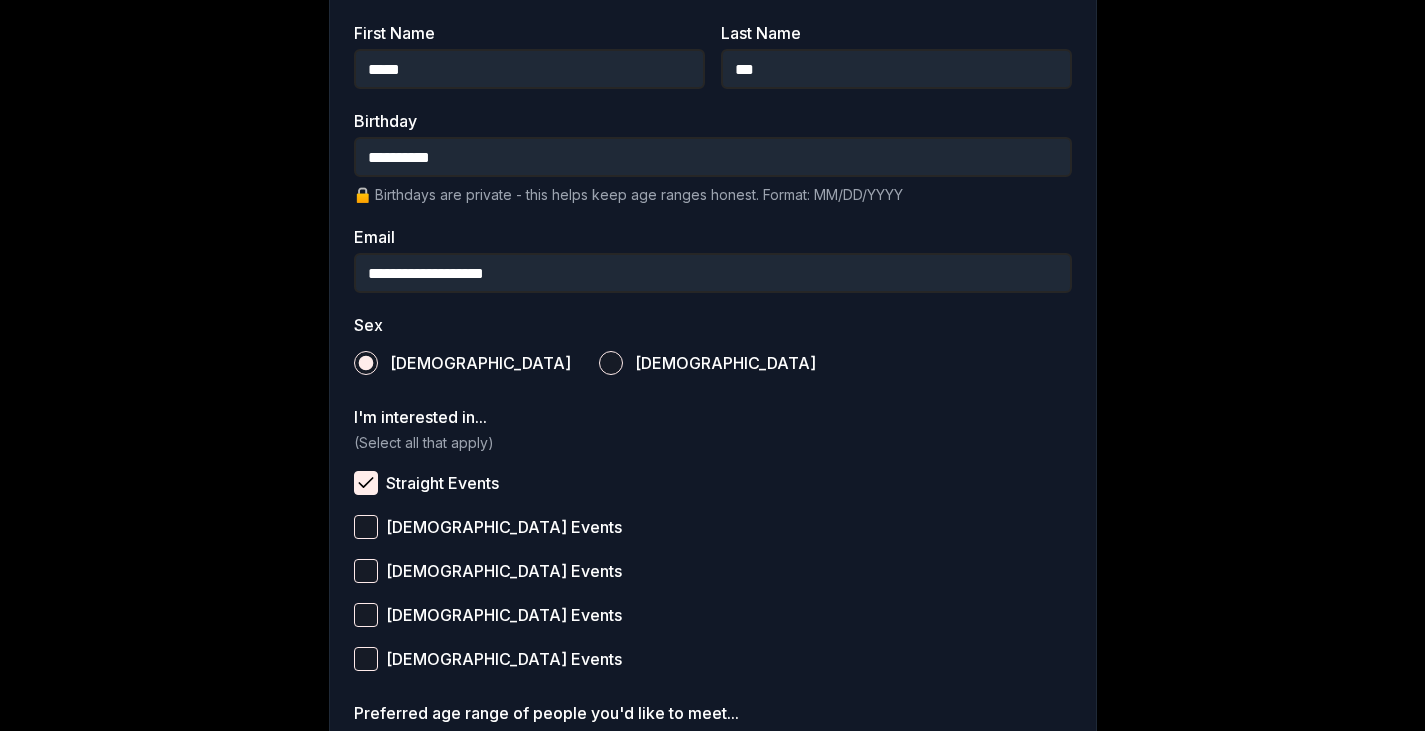 scroll, scrollTop: 776, scrollLeft: 0, axis: vertical 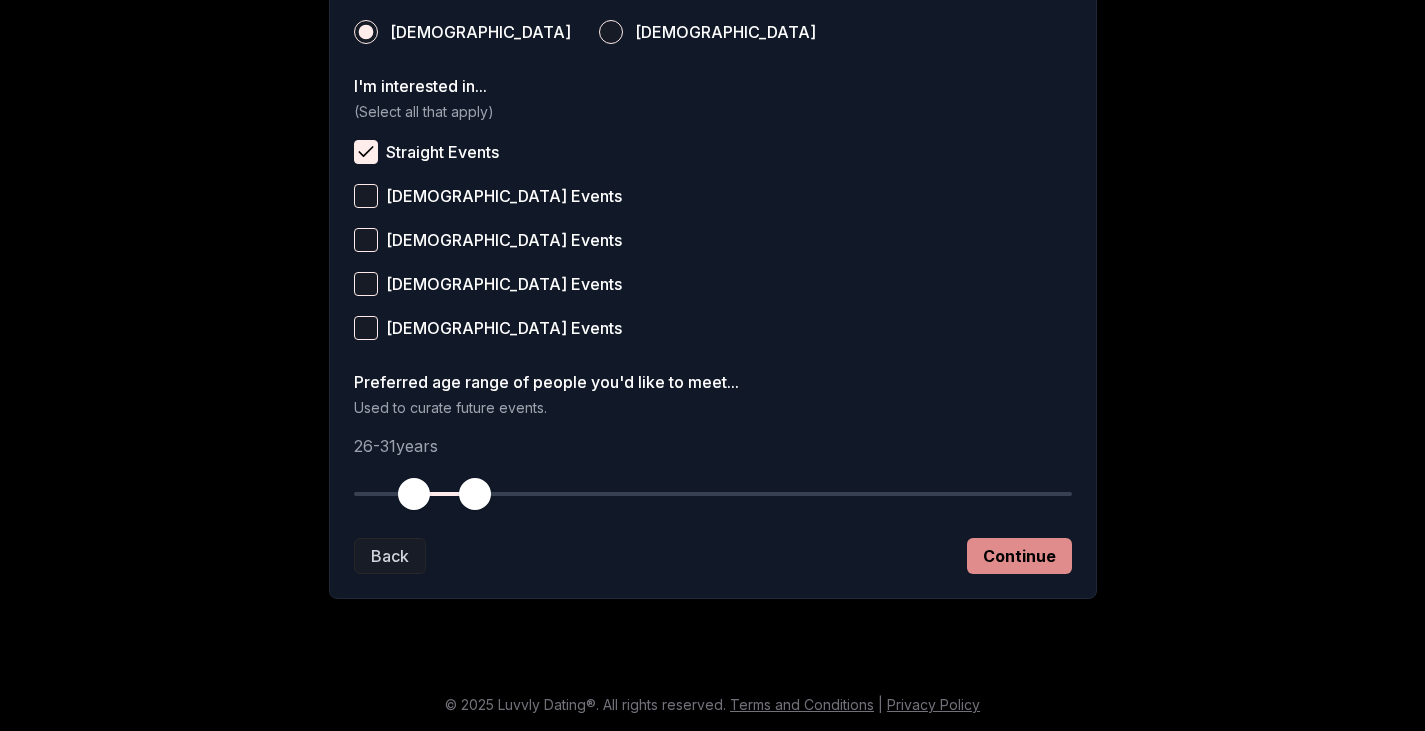 click on "Continue" at bounding box center [1019, 556] 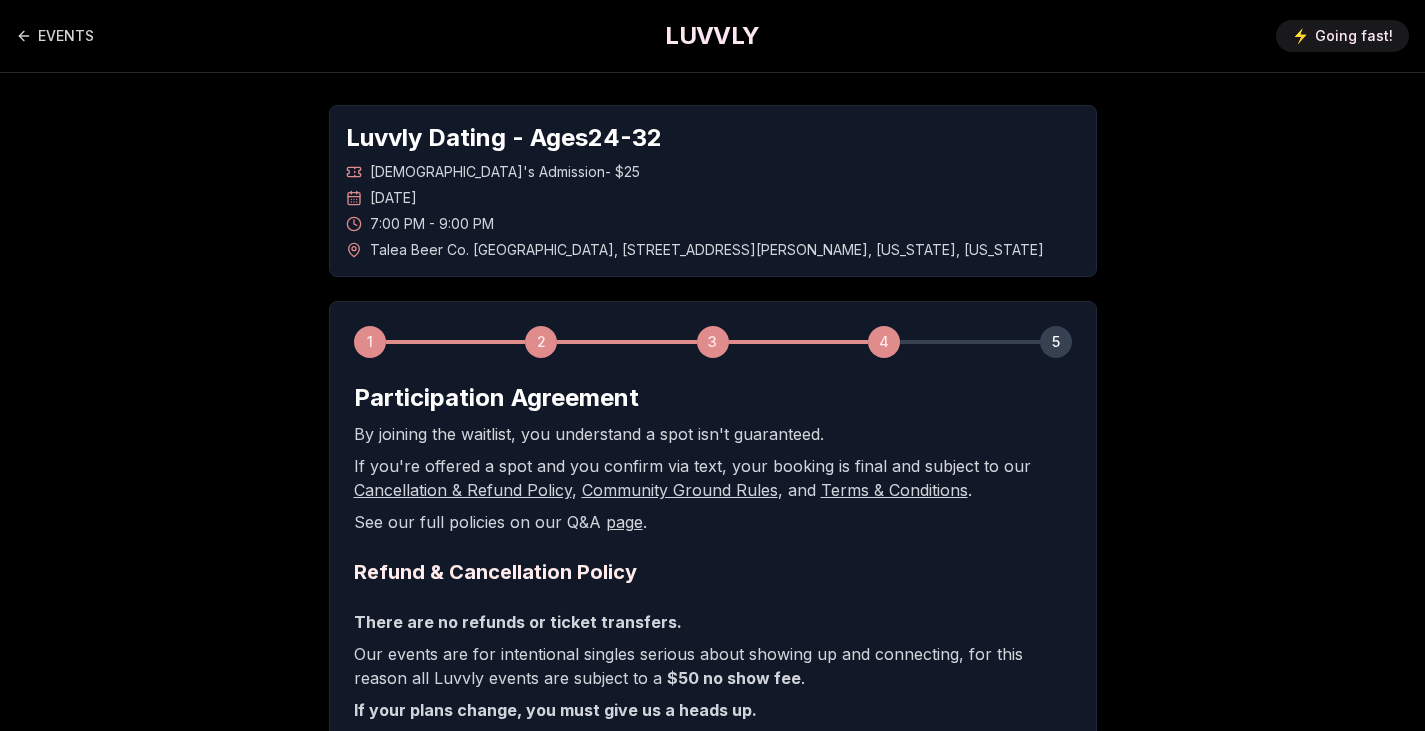 scroll, scrollTop: 484, scrollLeft: 0, axis: vertical 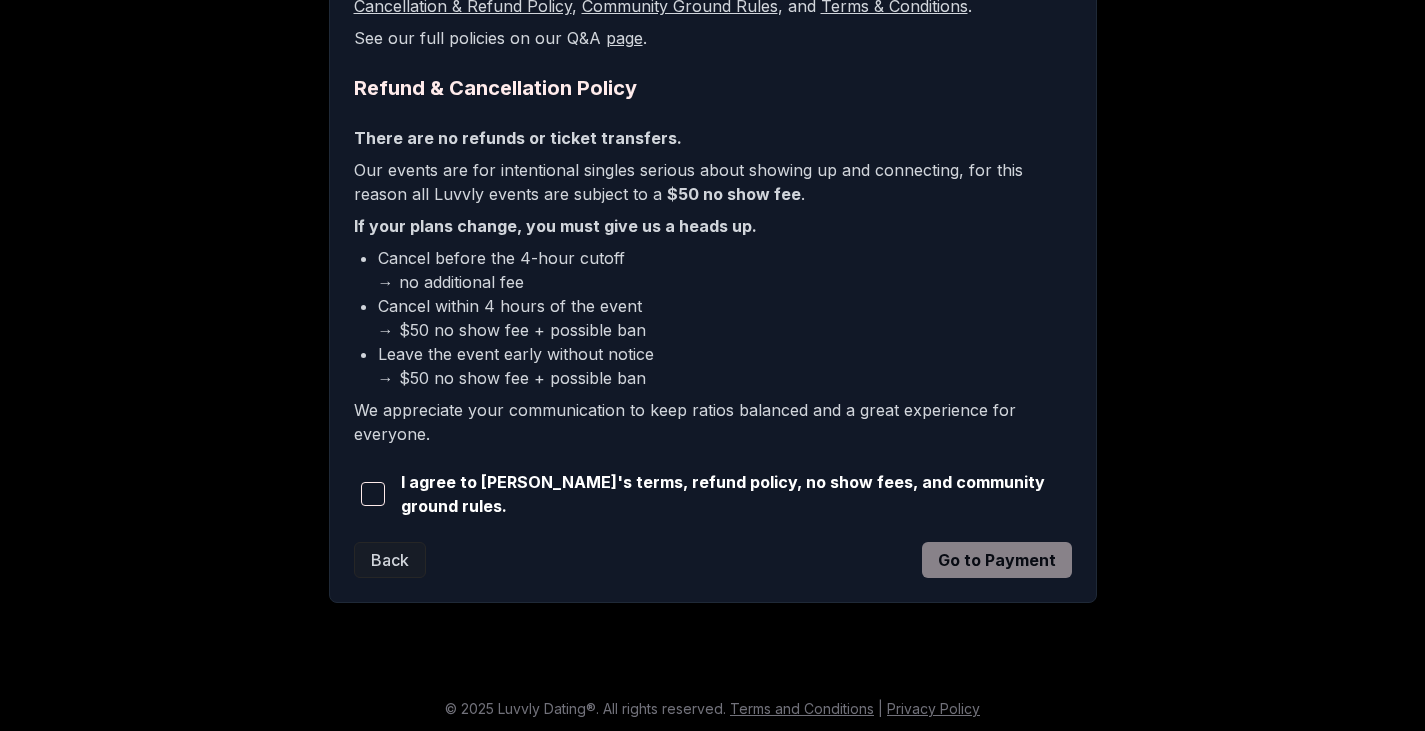 click at bounding box center (373, 494) 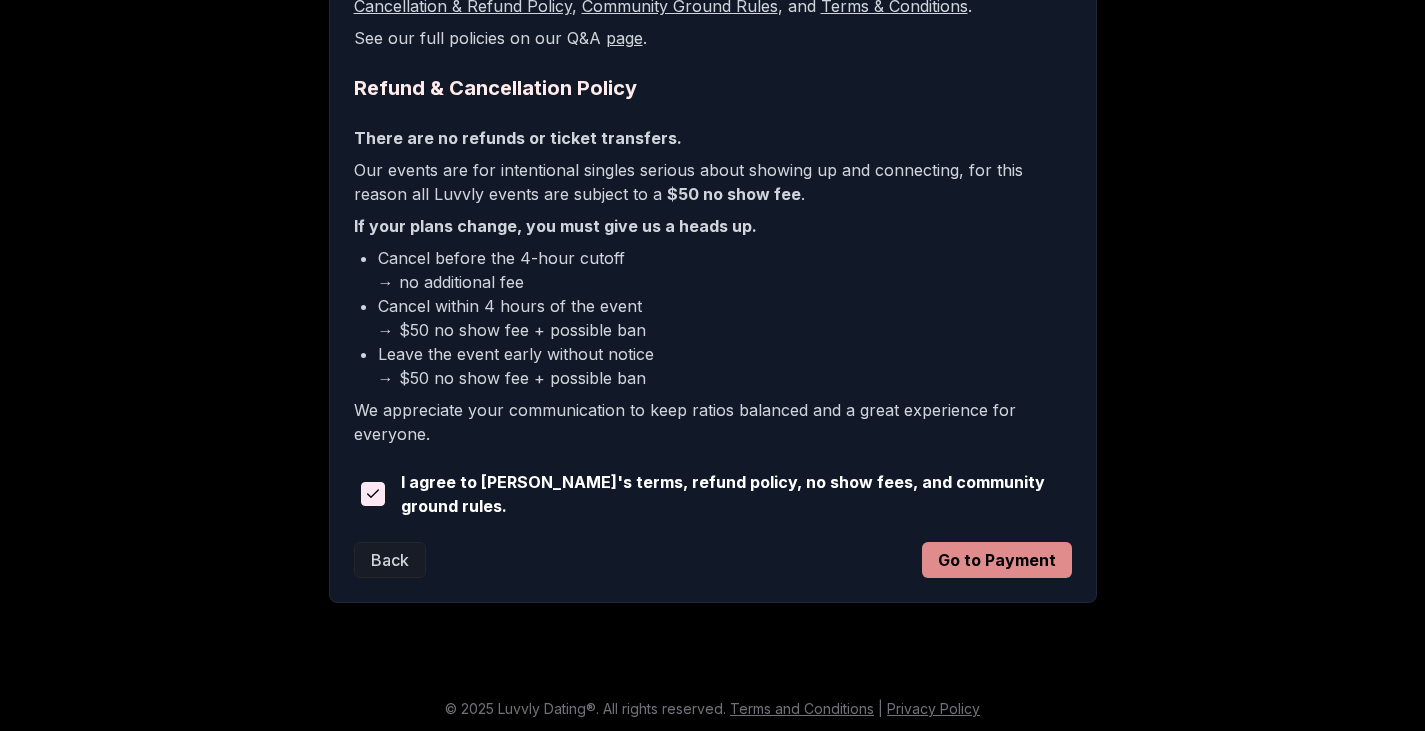click on "Go to Payment" at bounding box center [997, 560] 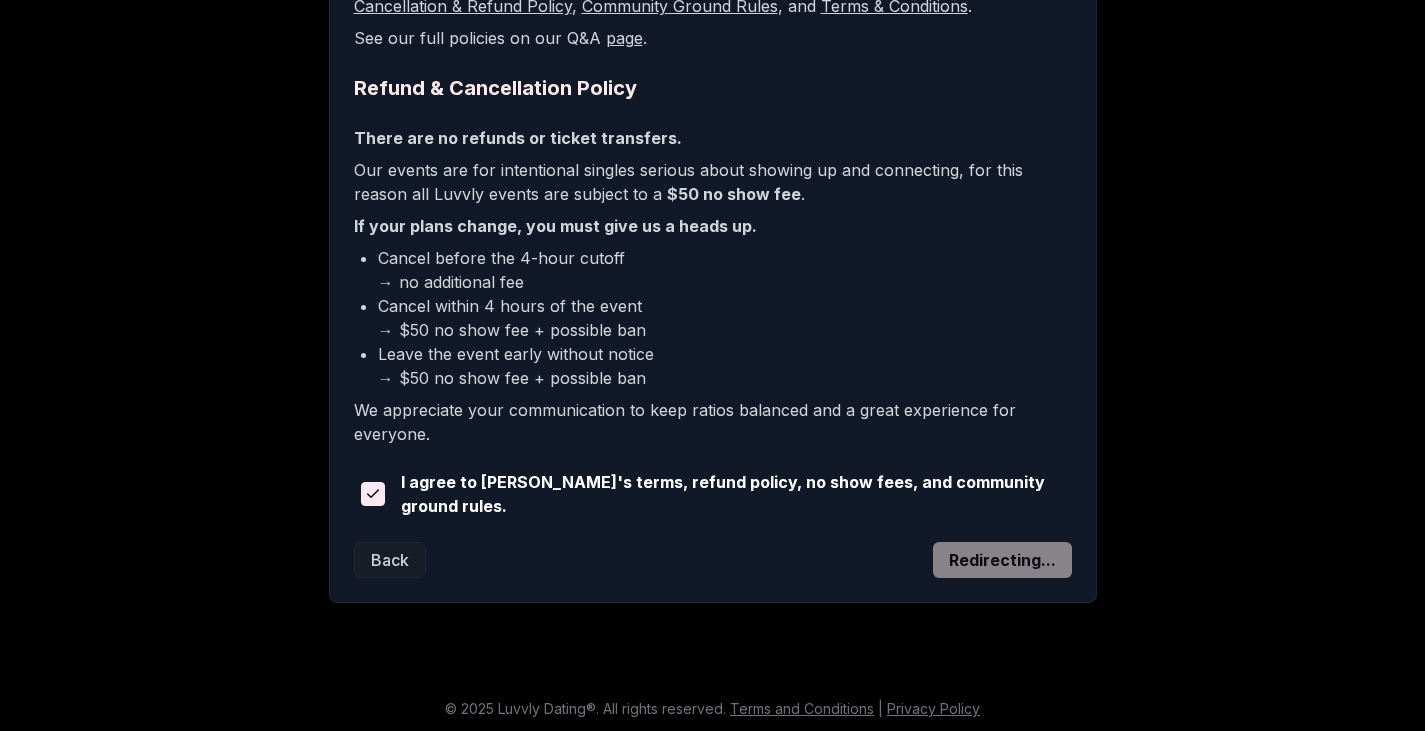 scroll, scrollTop: 379, scrollLeft: 0, axis: vertical 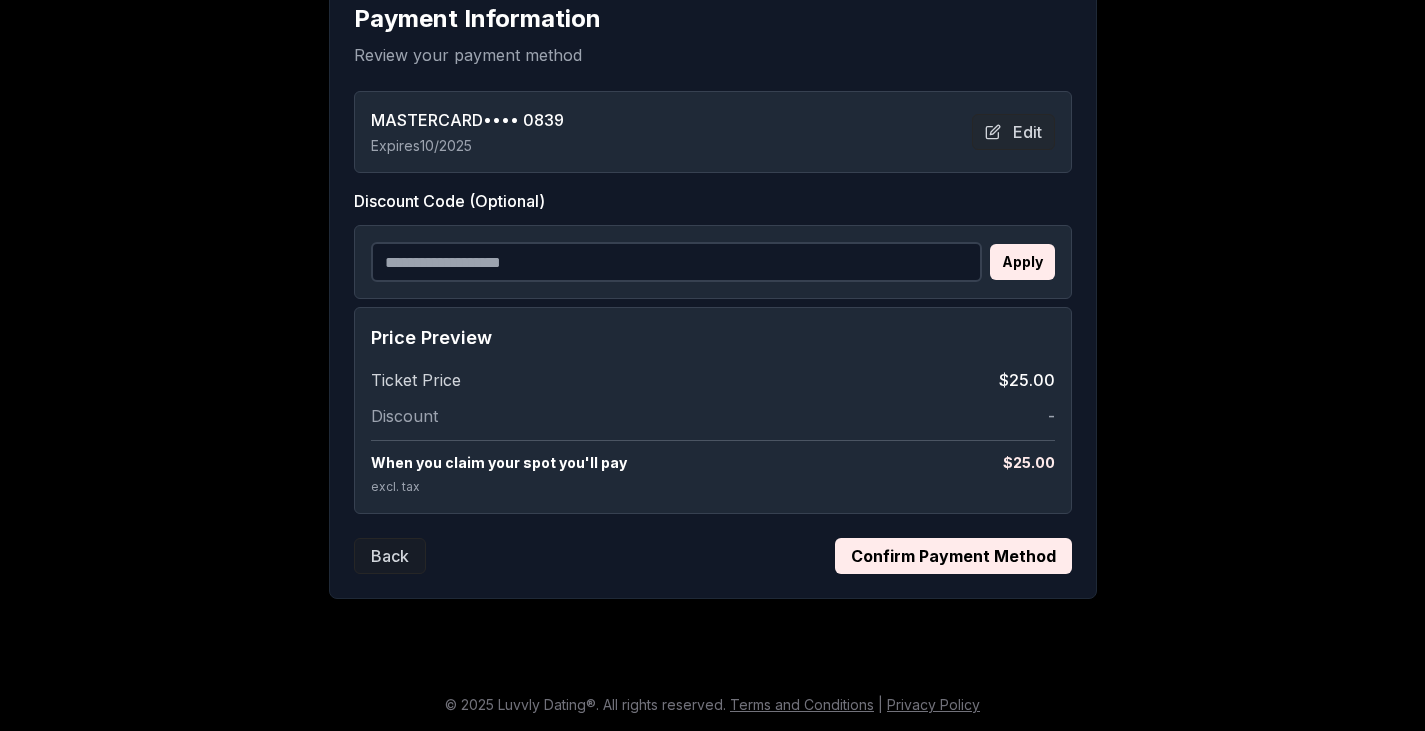 click on "Discount Code (Optional)" at bounding box center [676, 262] 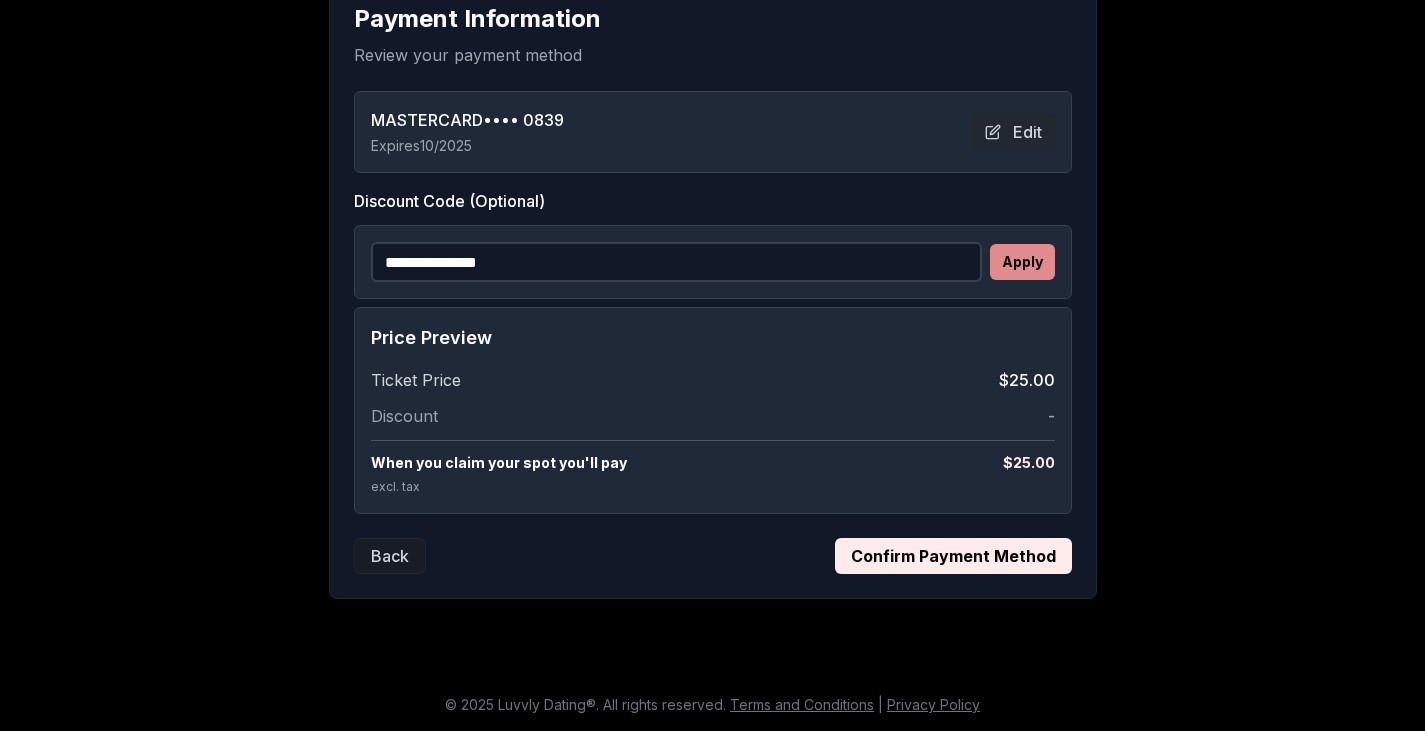 type on "**********" 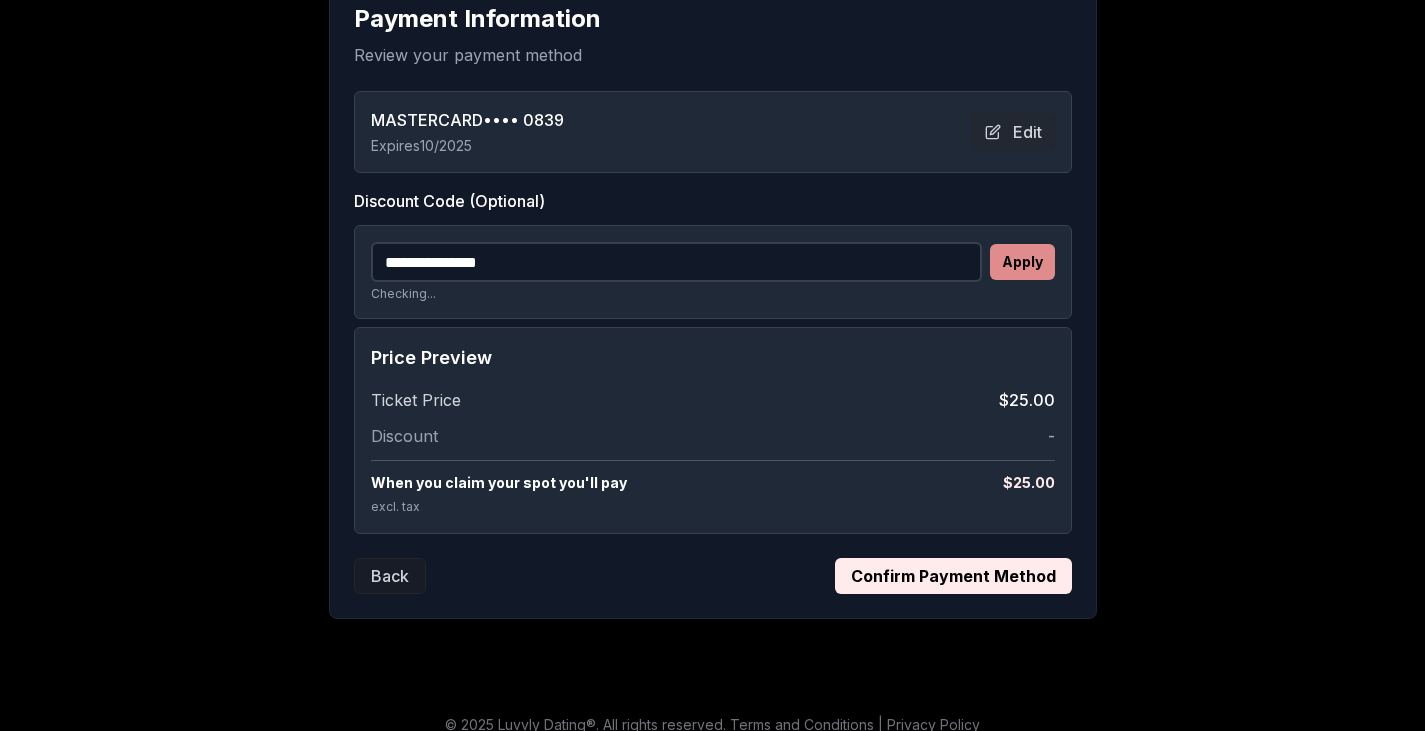 click on "Apply" at bounding box center (1022, 262) 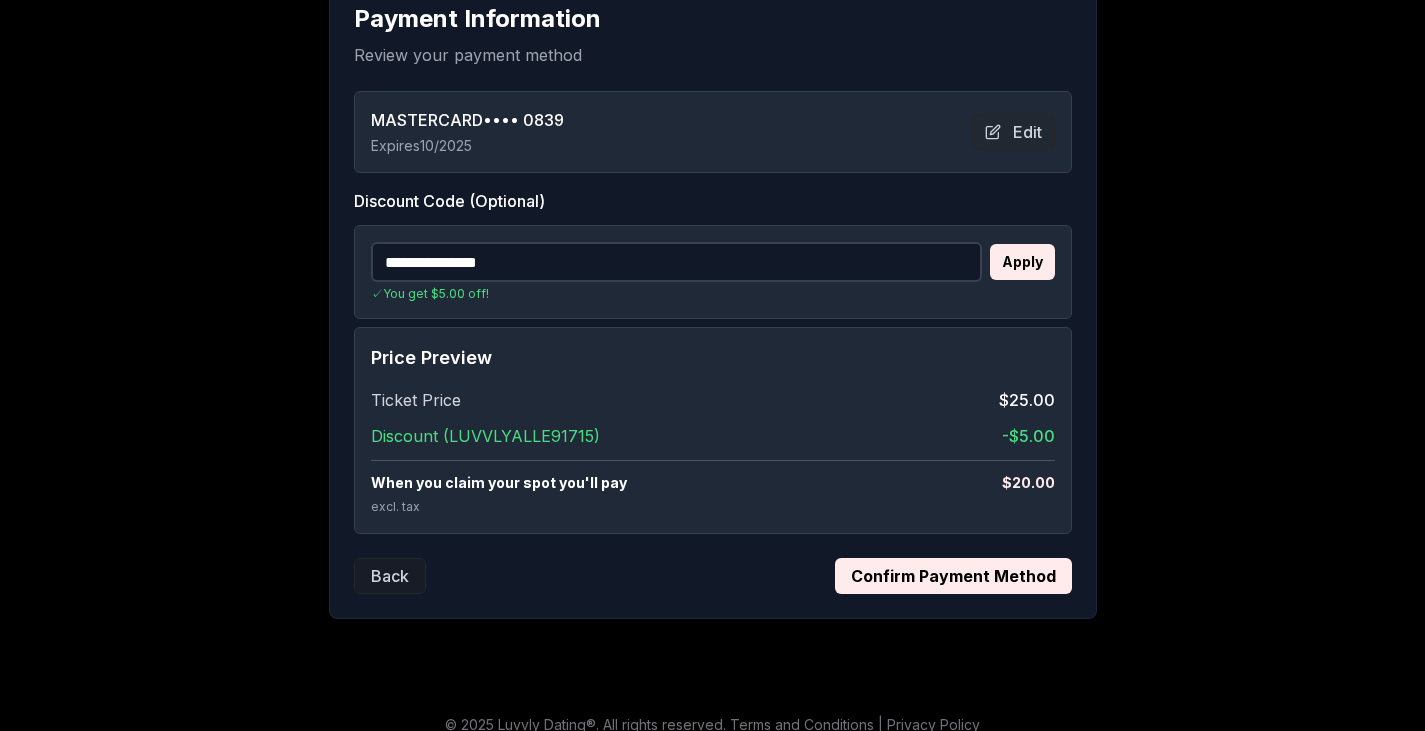 click on "Confirm Payment Method" at bounding box center (953, 576) 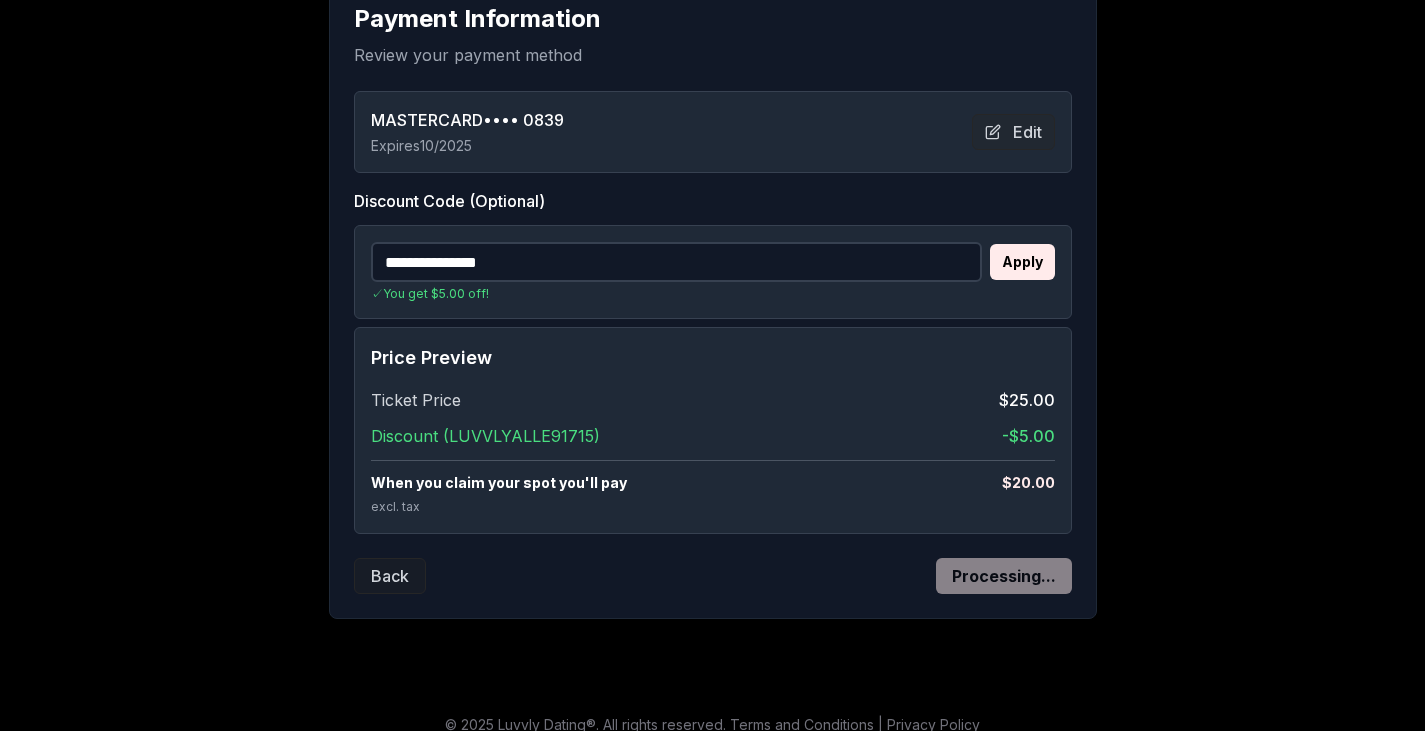 scroll, scrollTop: 120, scrollLeft: 0, axis: vertical 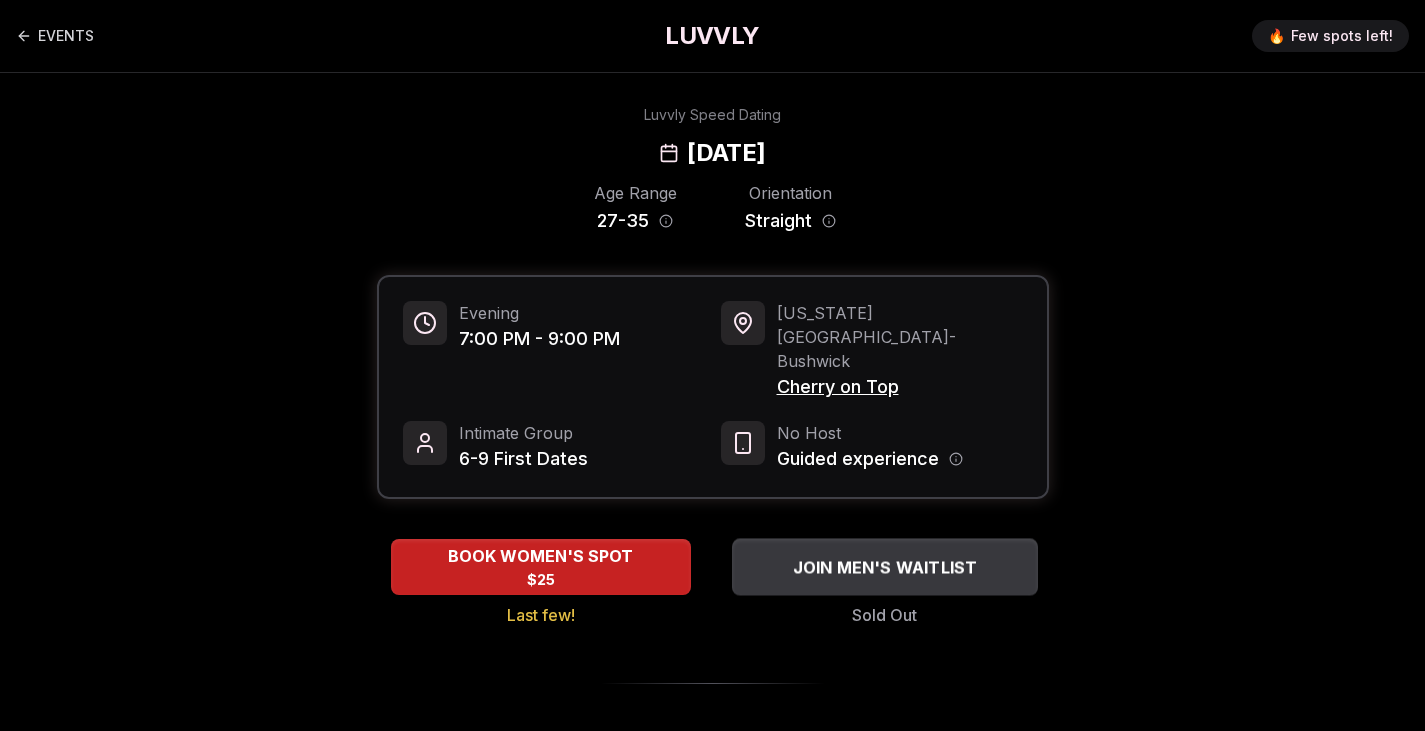 click on "JOIN MEN'S WAITLIST" at bounding box center [884, 567] 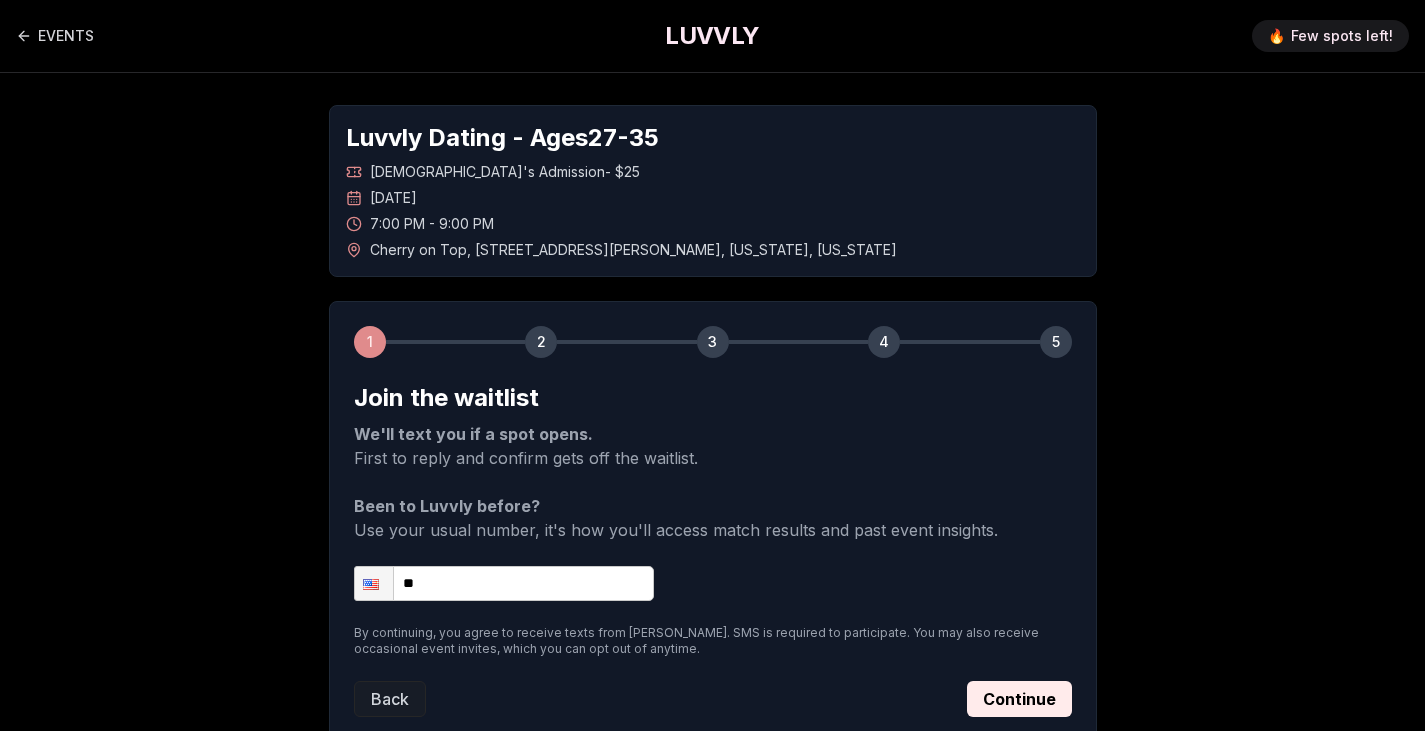 click on "**" at bounding box center (504, 583) 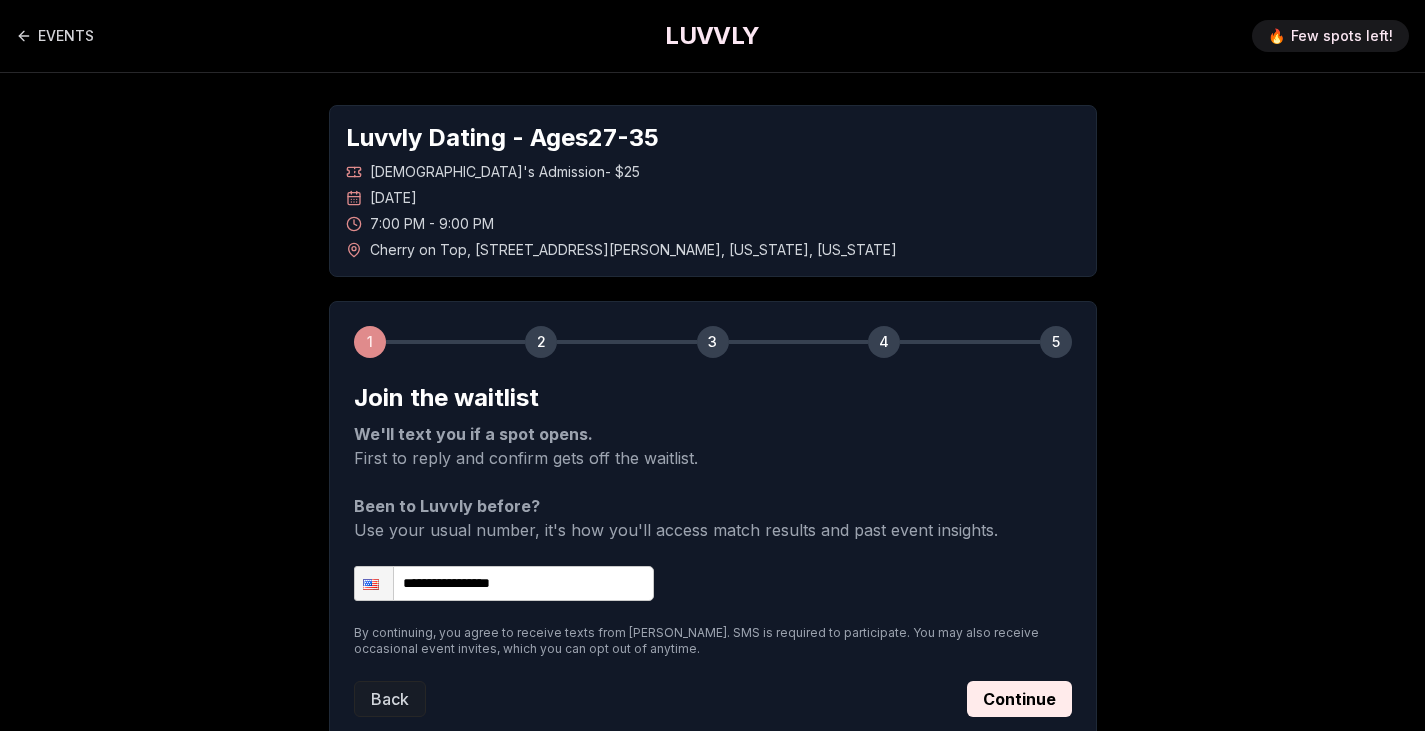 scroll, scrollTop: 143, scrollLeft: 0, axis: vertical 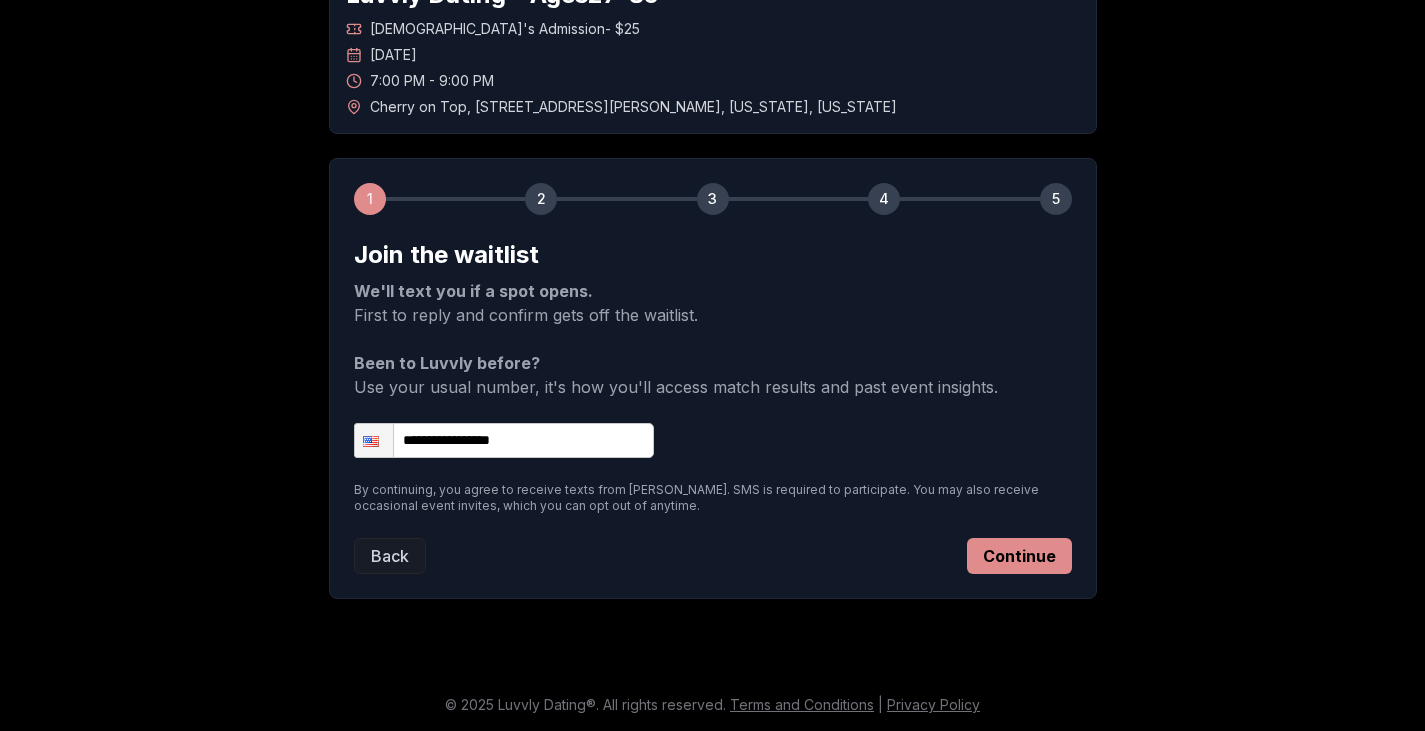 click on "Continue" at bounding box center [1019, 556] 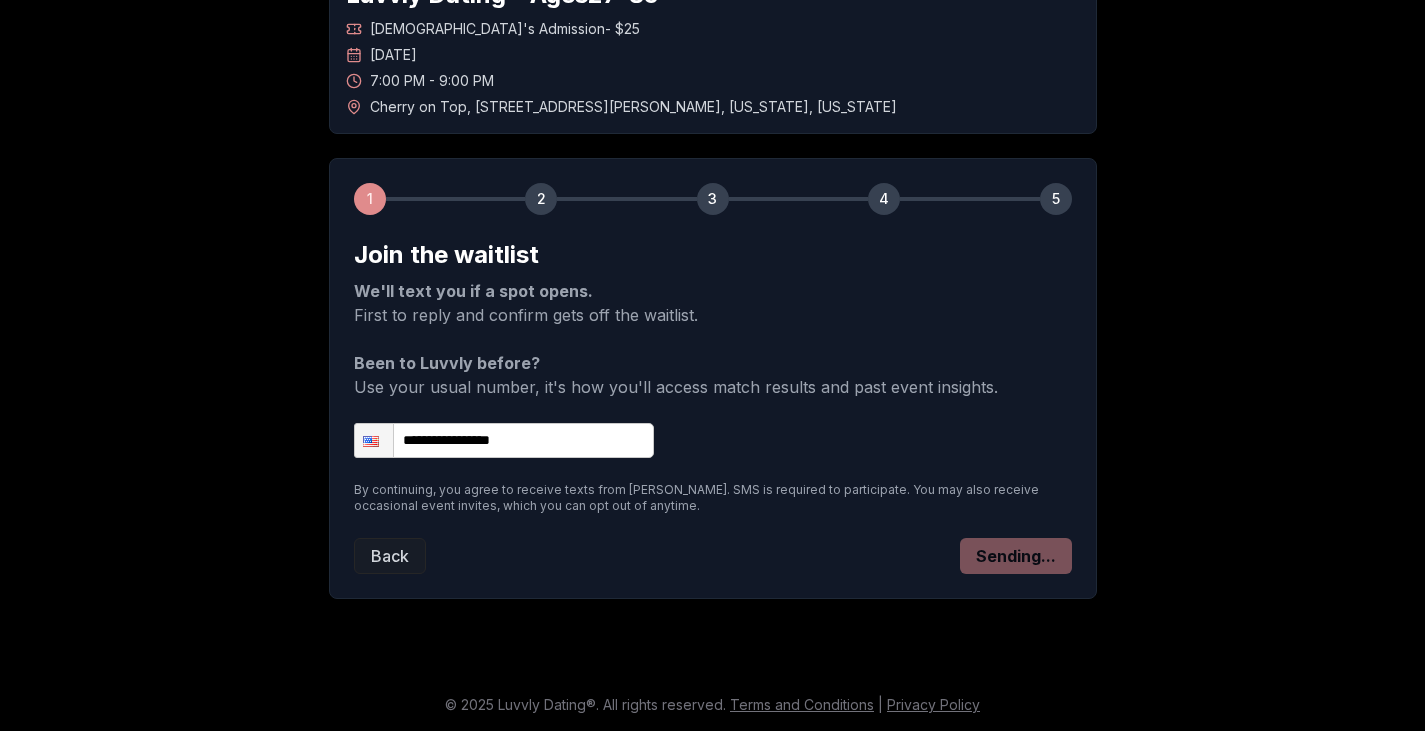 scroll, scrollTop: 80, scrollLeft: 0, axis: vertical 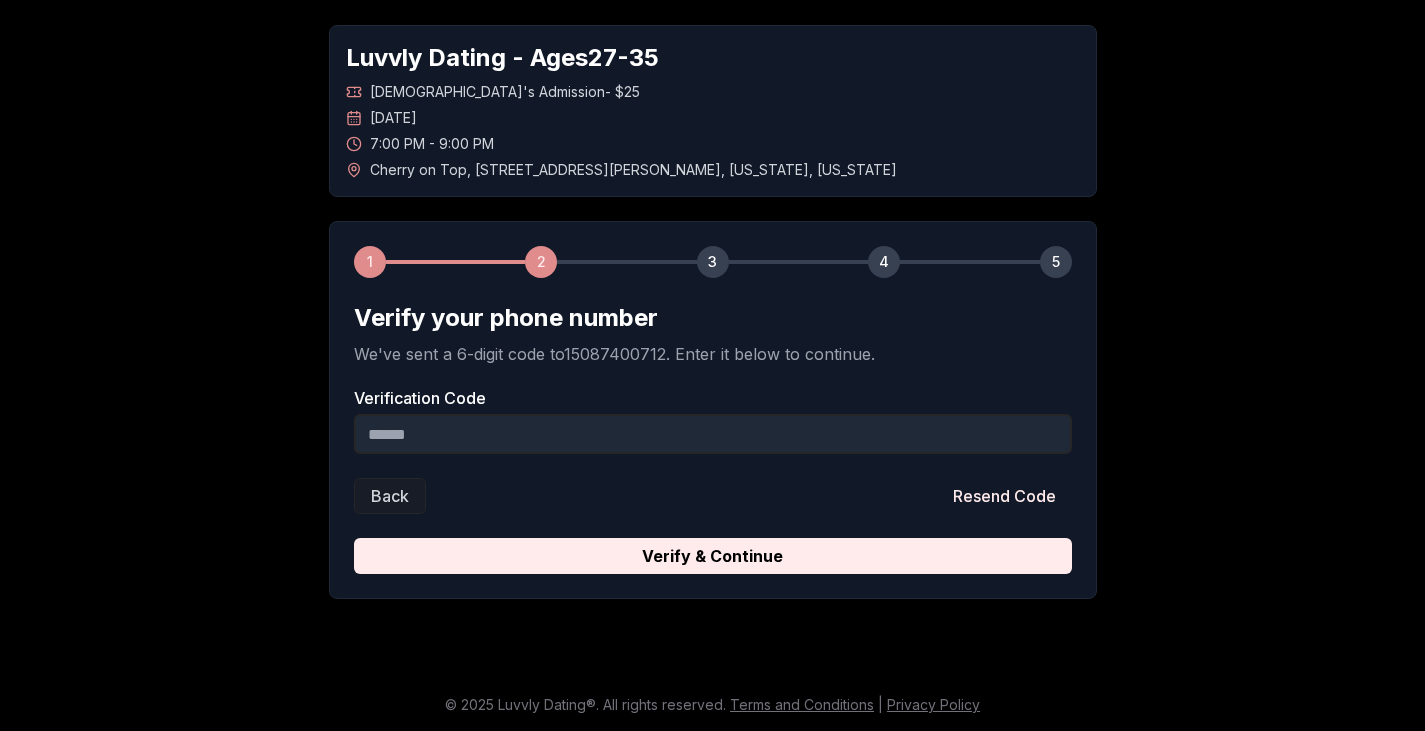 click on "Verification Code" at bounding box center [713, 434] 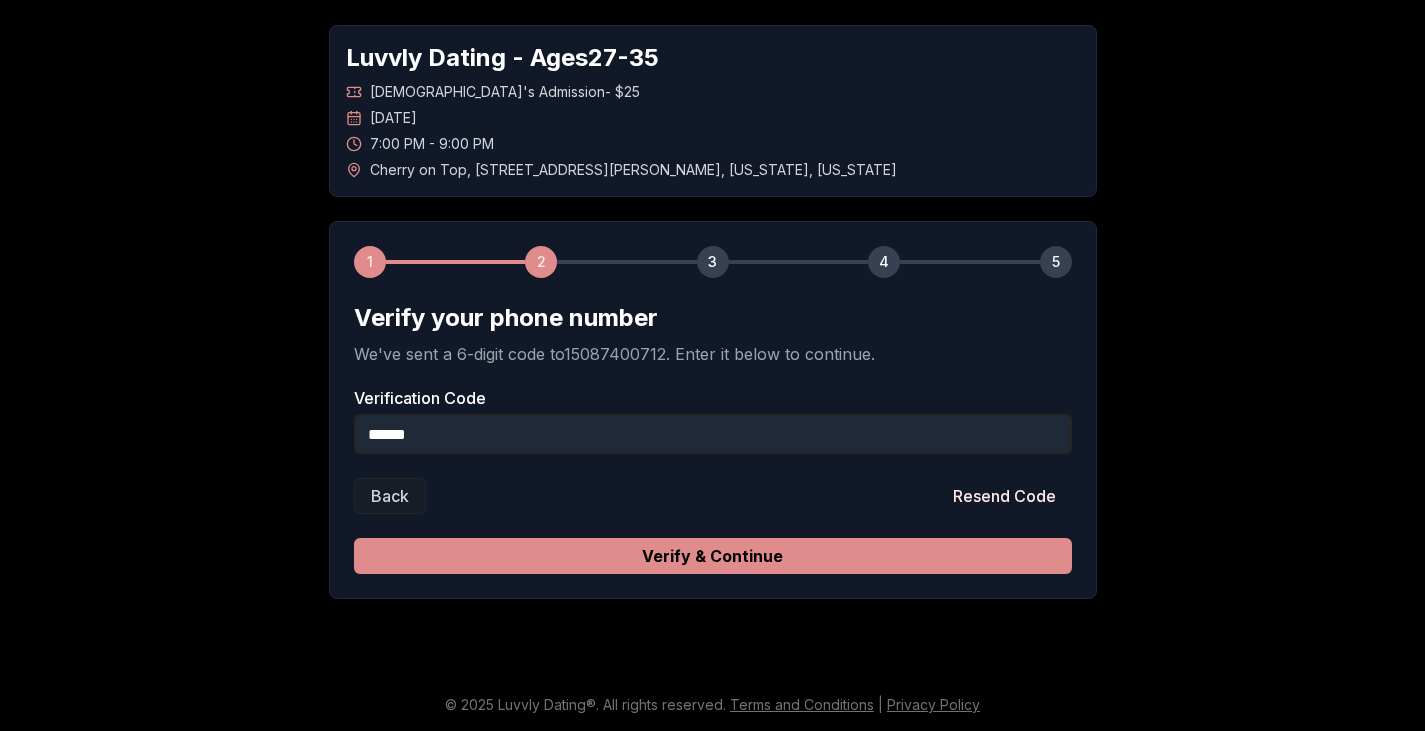 type on "******" 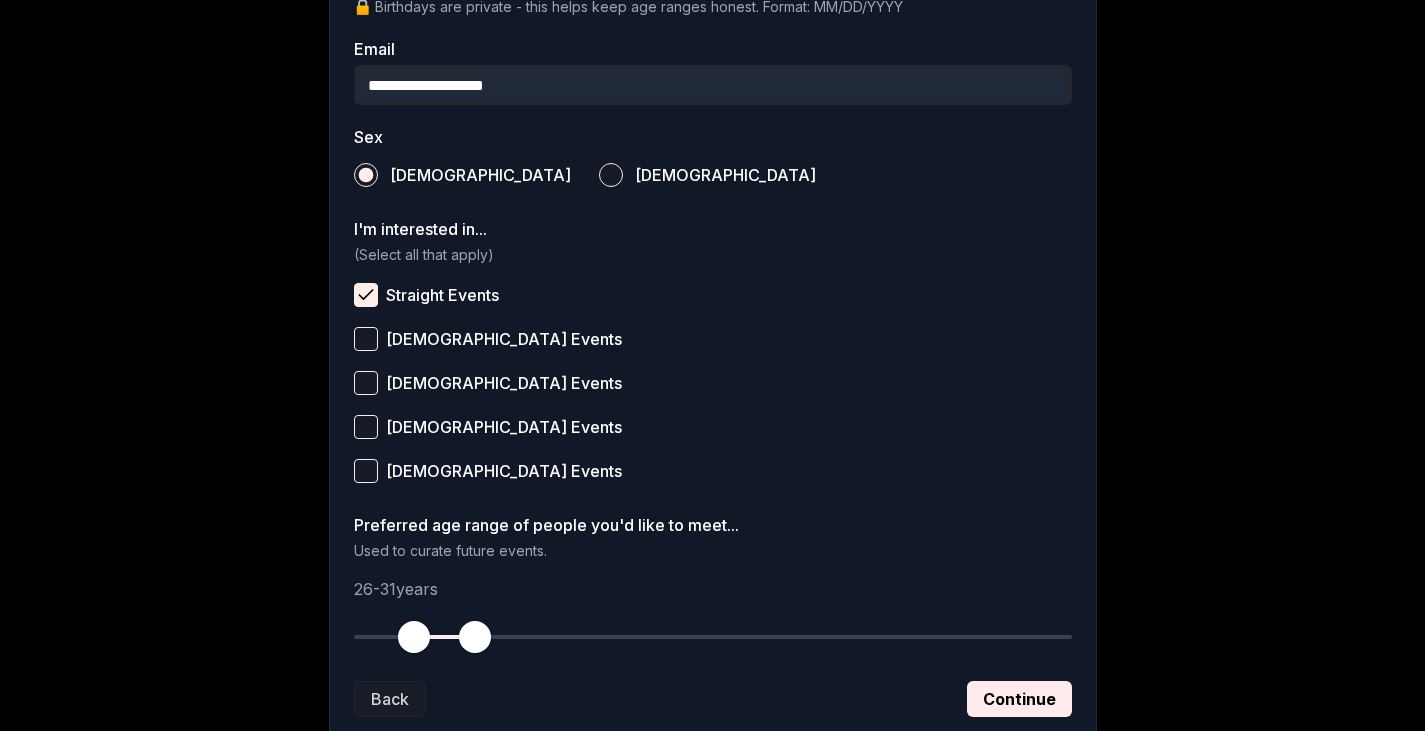 scroll, scrollTop: 647, scrollLeft: 0, axis: vertical 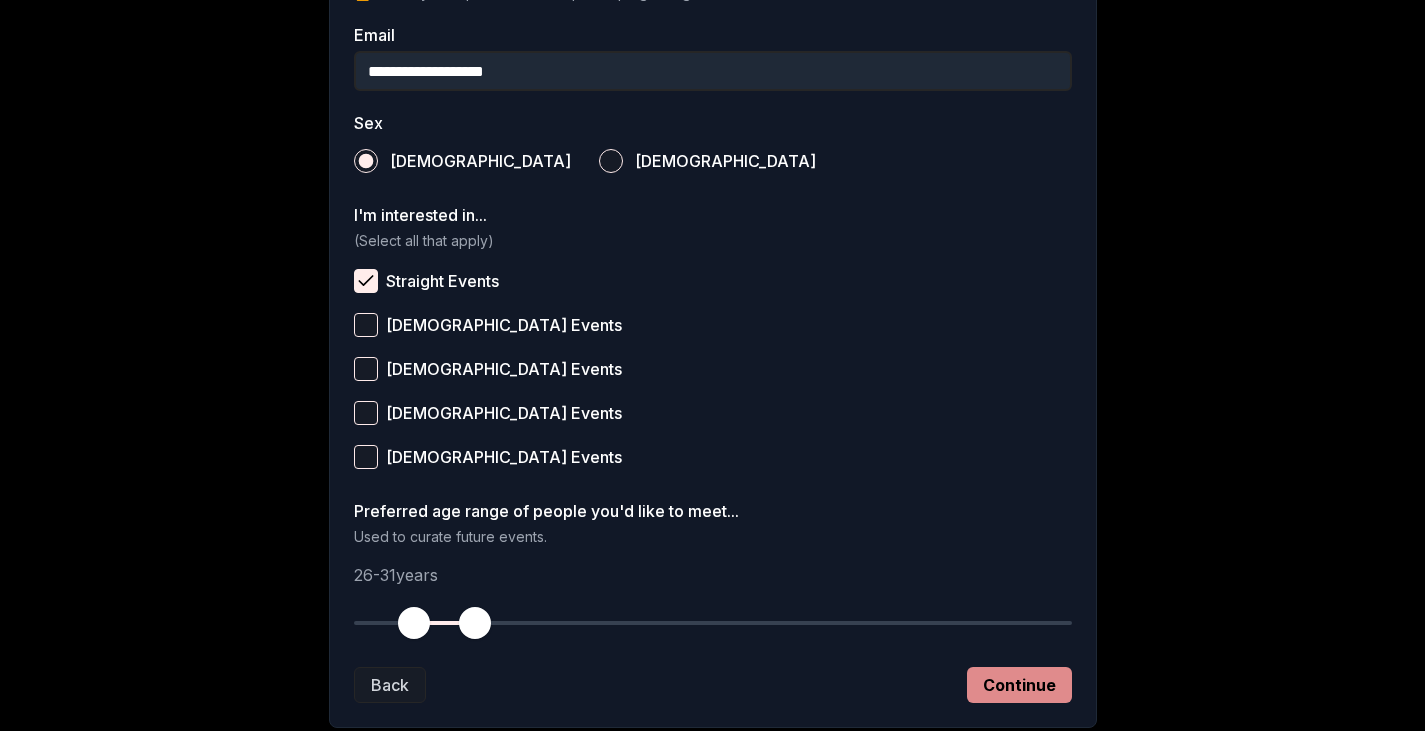 click on "Continue" at bounding box center [1019, 685] 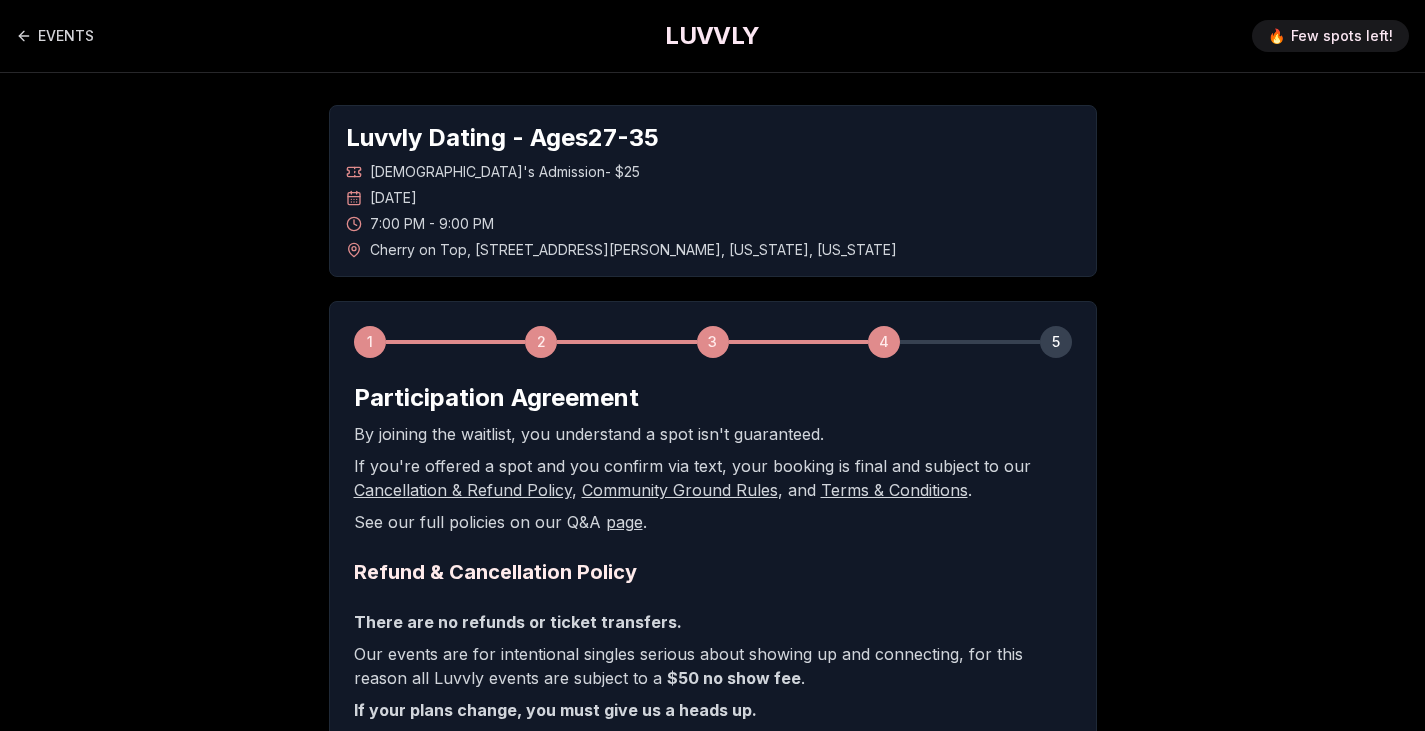 scroll, scrollTop: 484, scrollLeft: 0, axis: vertical 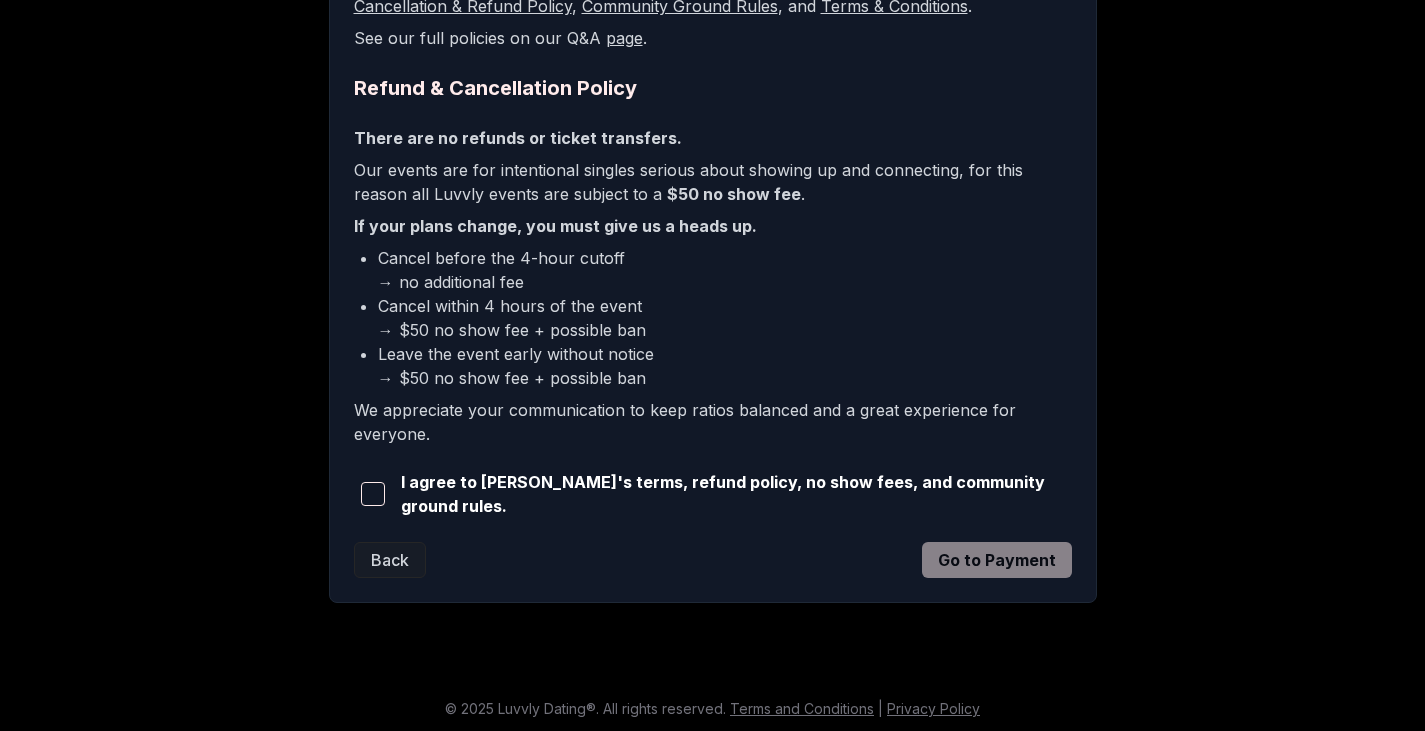 click at bounding box center [373, 494] 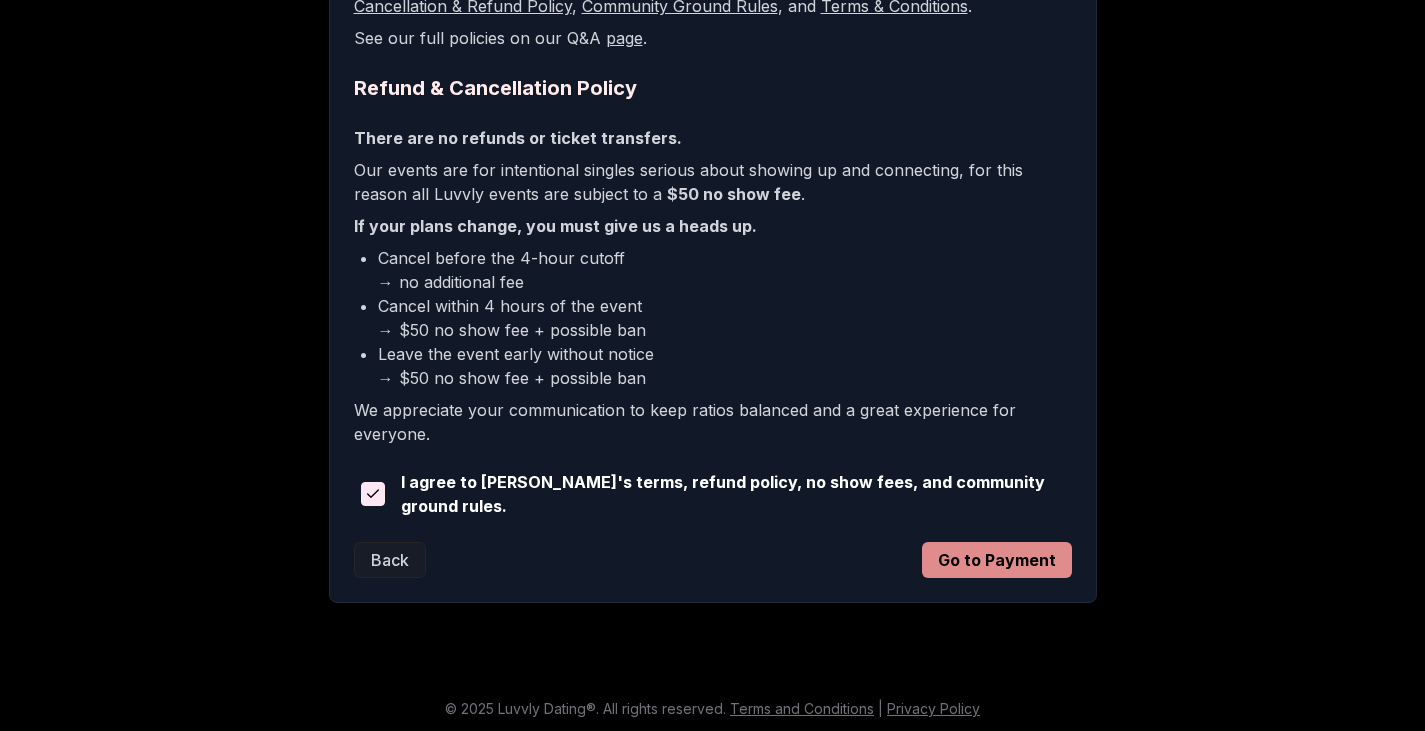 click on "Go to Payment" at bounding box center [997, 560] 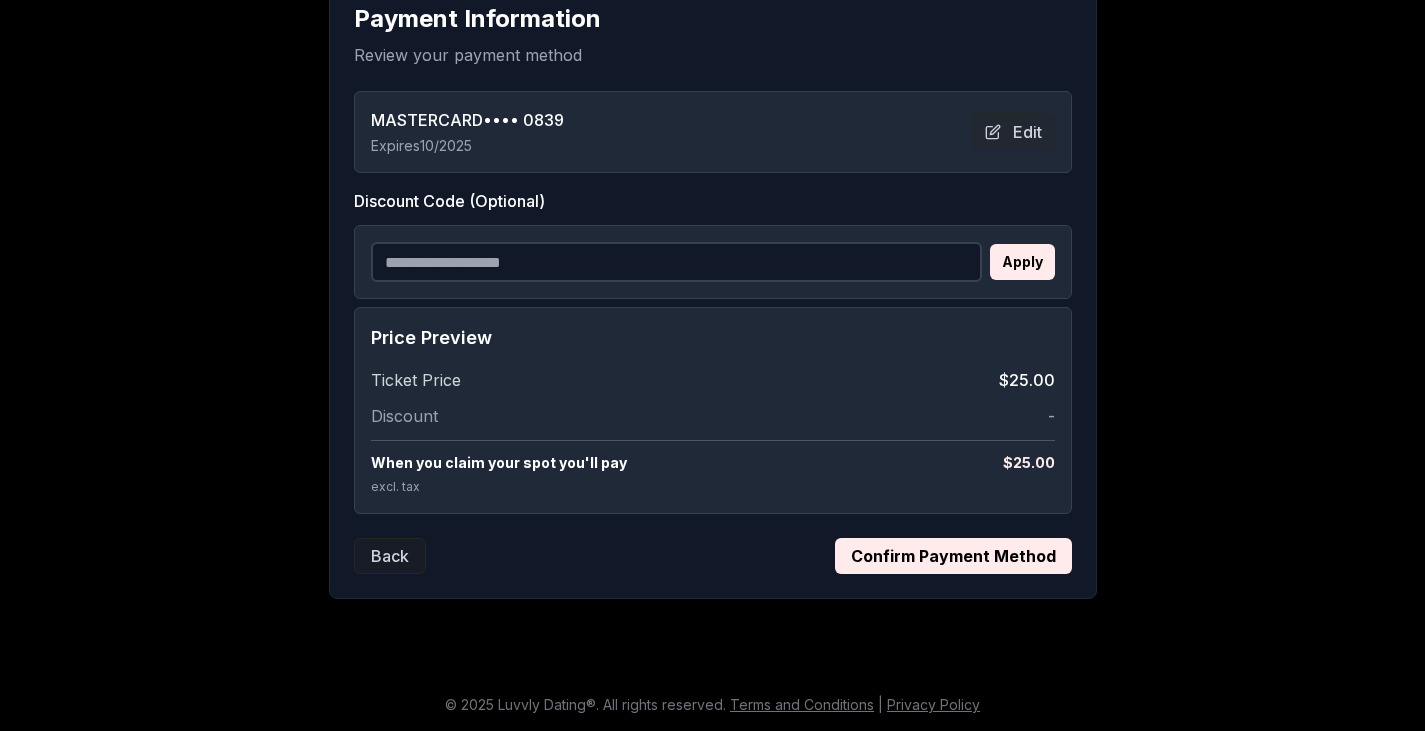 scroll, scrollTop: 379, scrollLeft: 0, axis: vertical 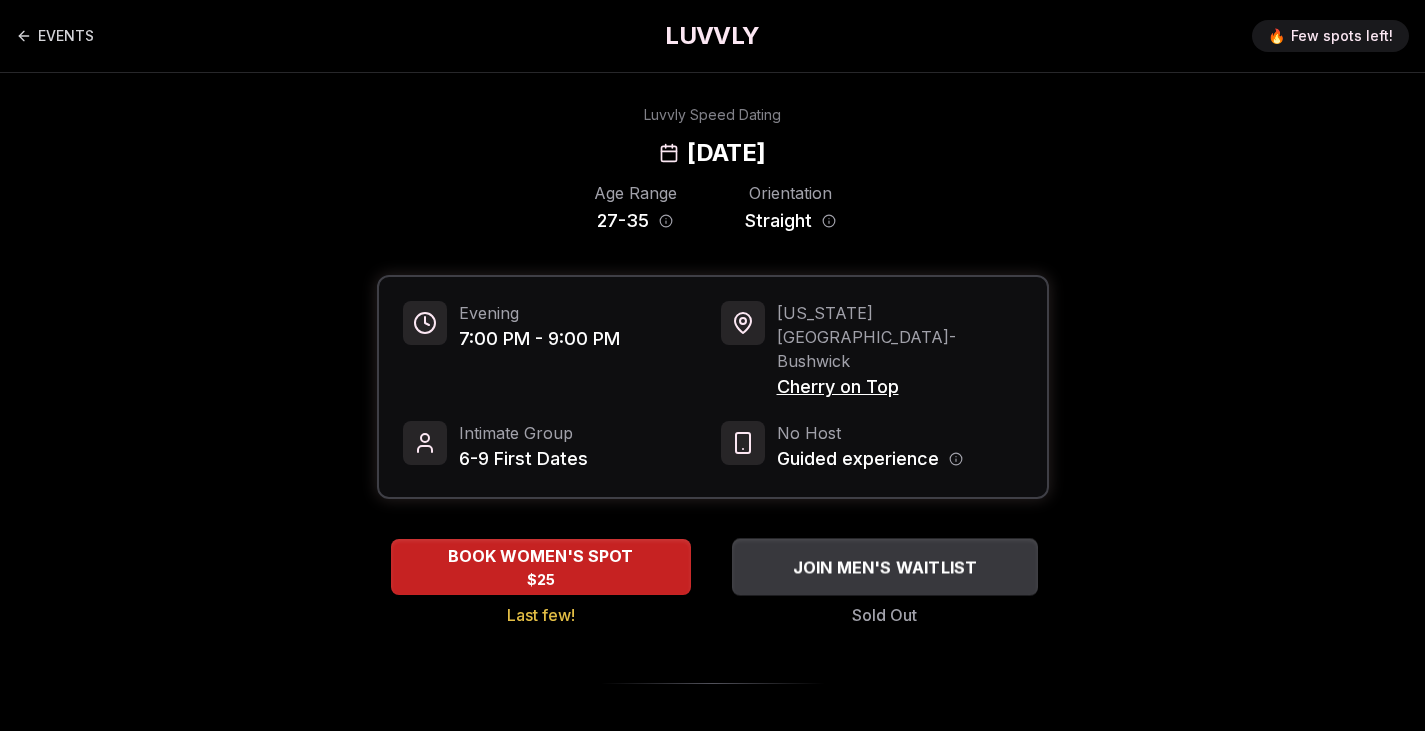click on "JOIN MEN'S WAITLIST" at bounding box center [884, 567] 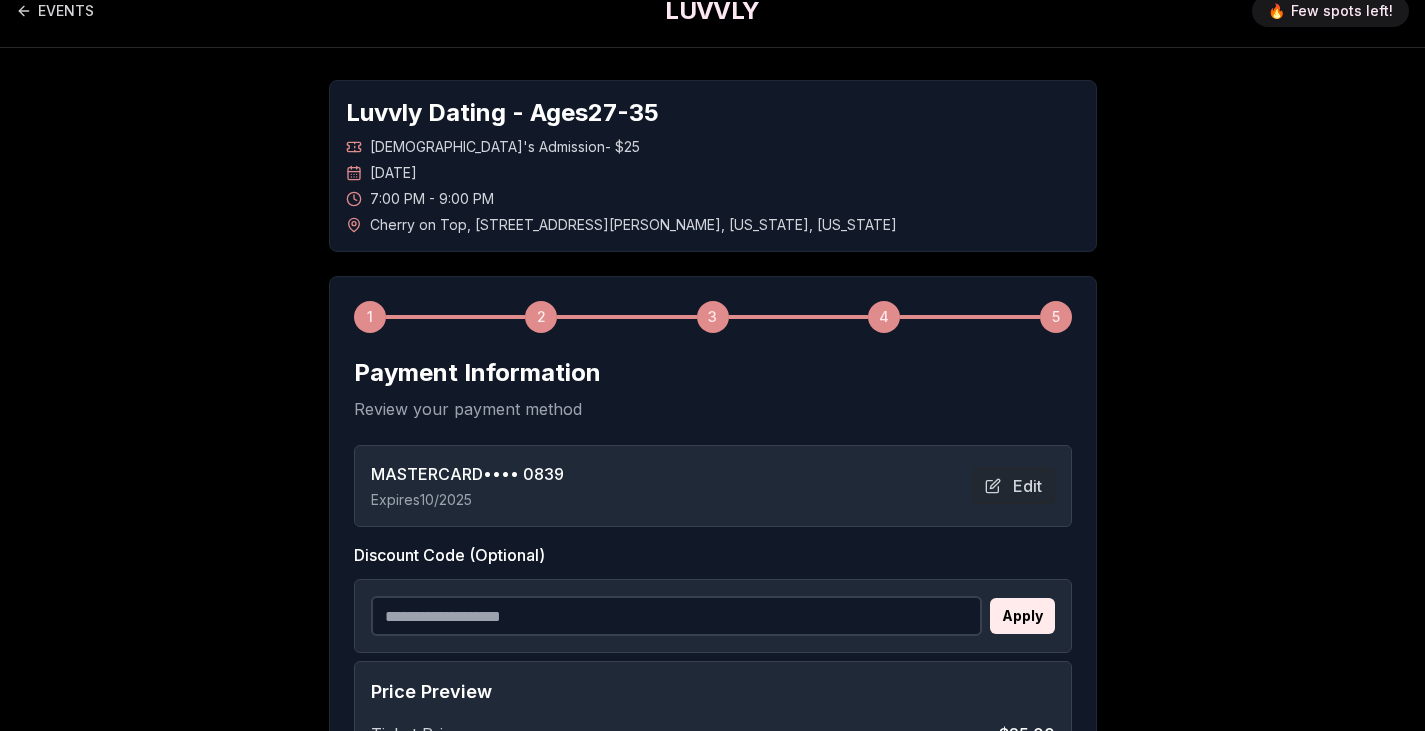 scroll, scrollTop: 24, scrollLeft: 0, axis: vertical 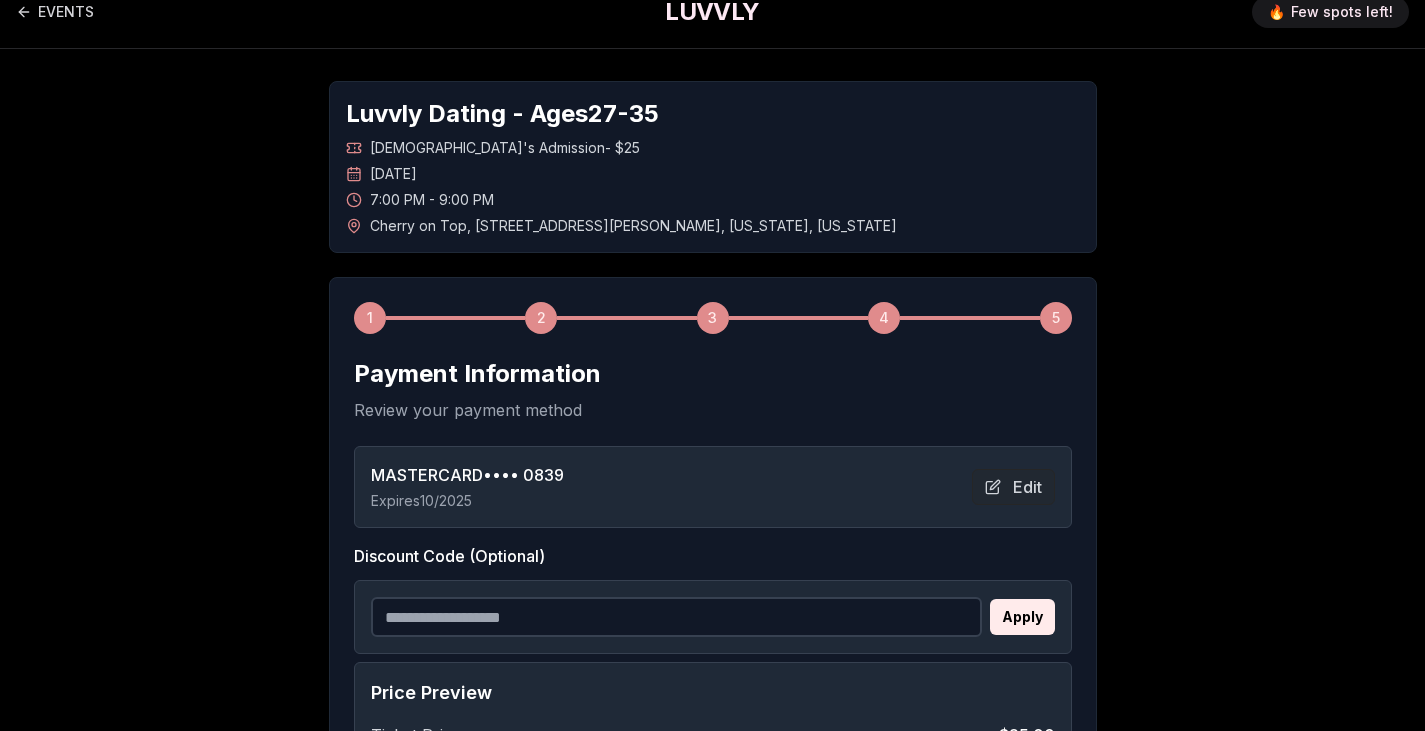 click on "3" at bounding box center (713, 318) 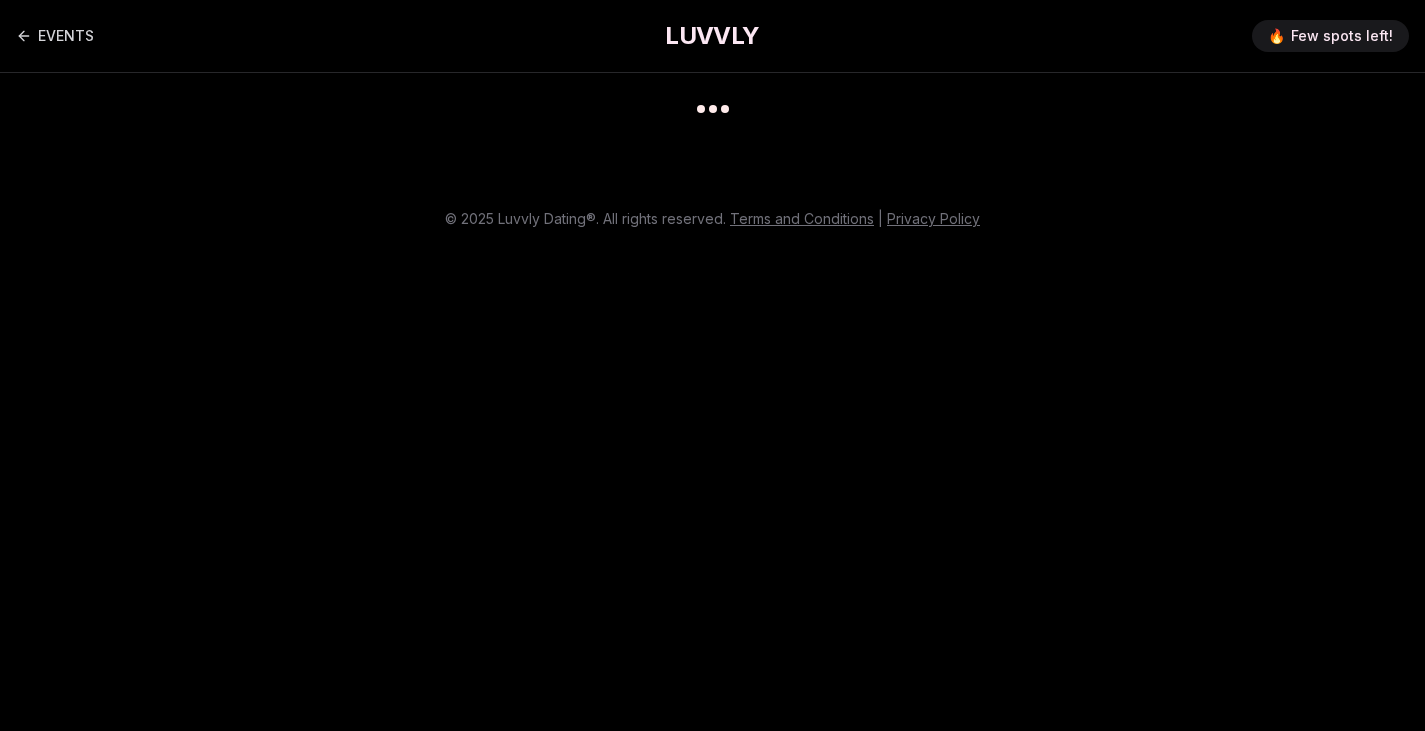 scroll, scrollTop: 0, scrollLeft: 0, axis: both 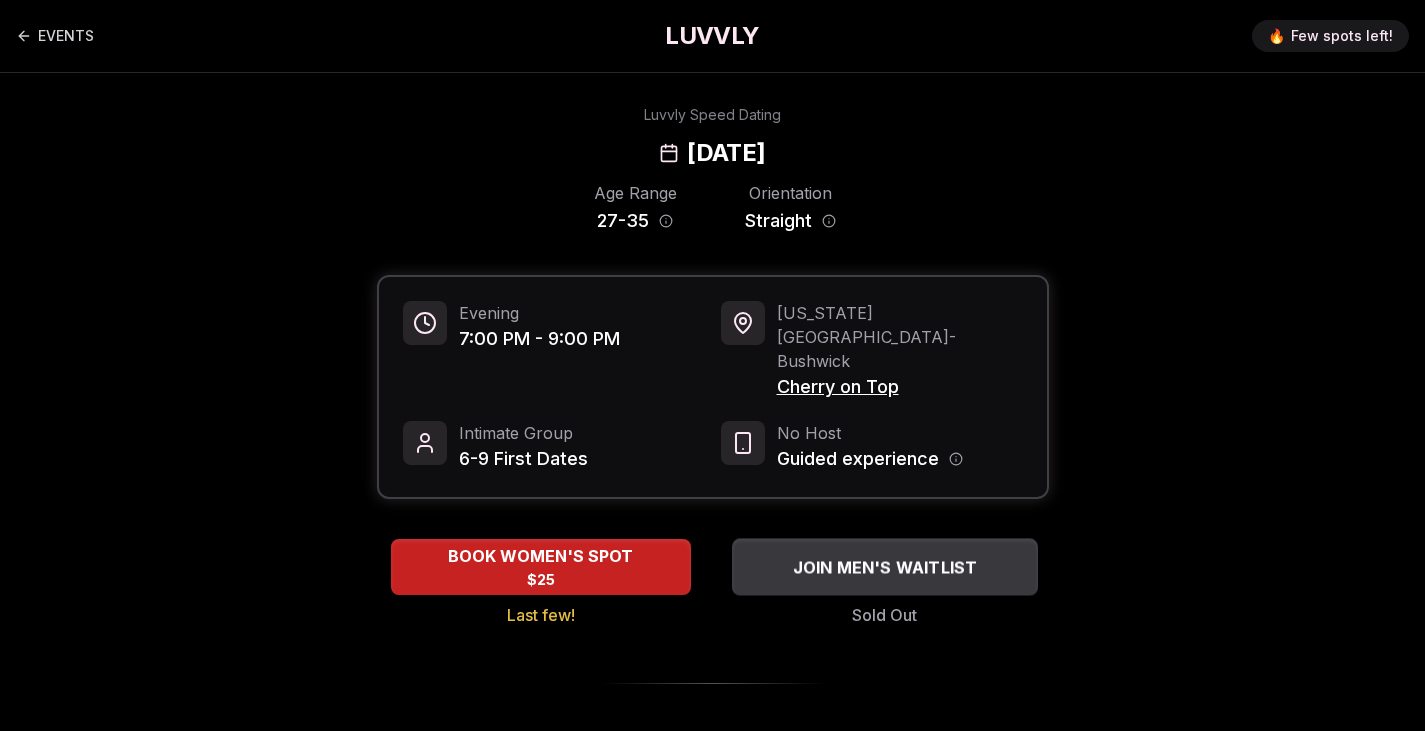 click on "JOIN MEN'S WAITLIST" at bounding box center [884, 567] 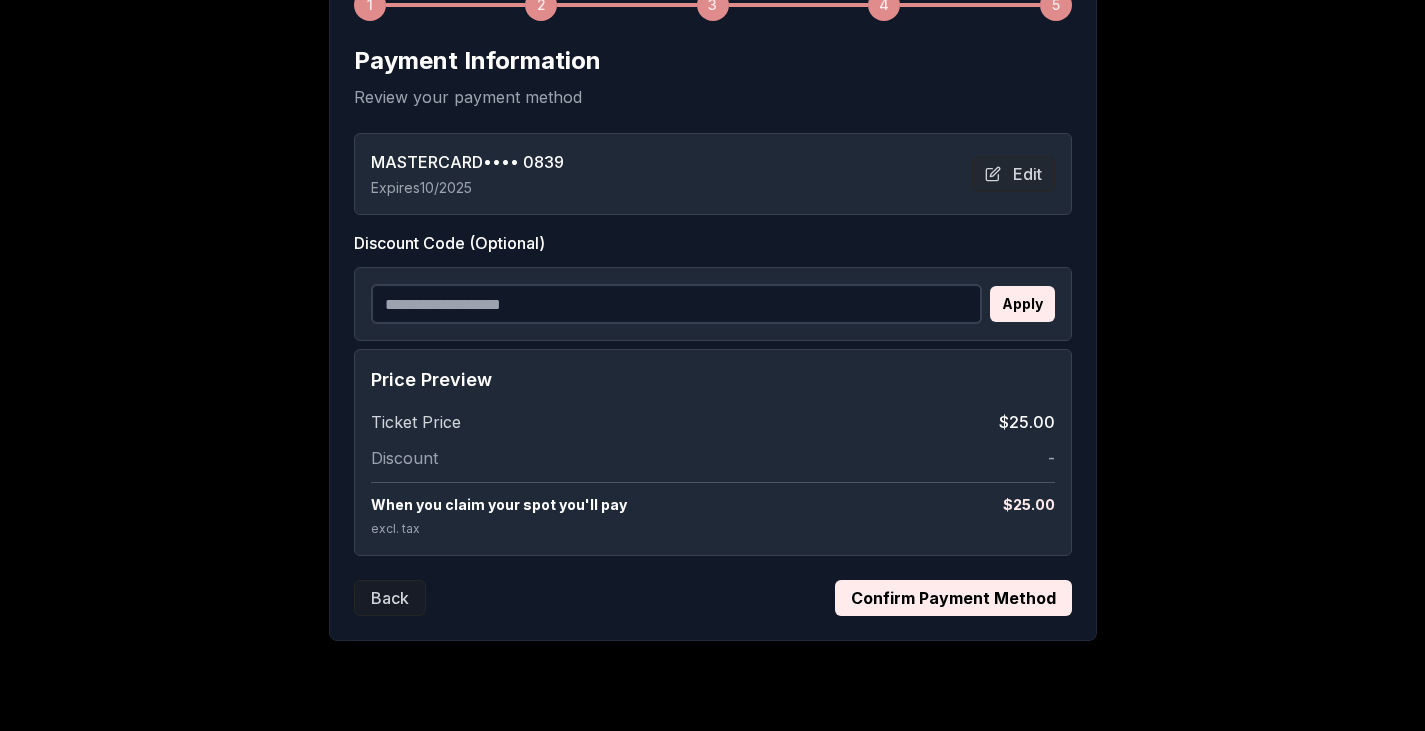 scroll, scrollTop: 355, scrollLeft: 0, axis: vertical 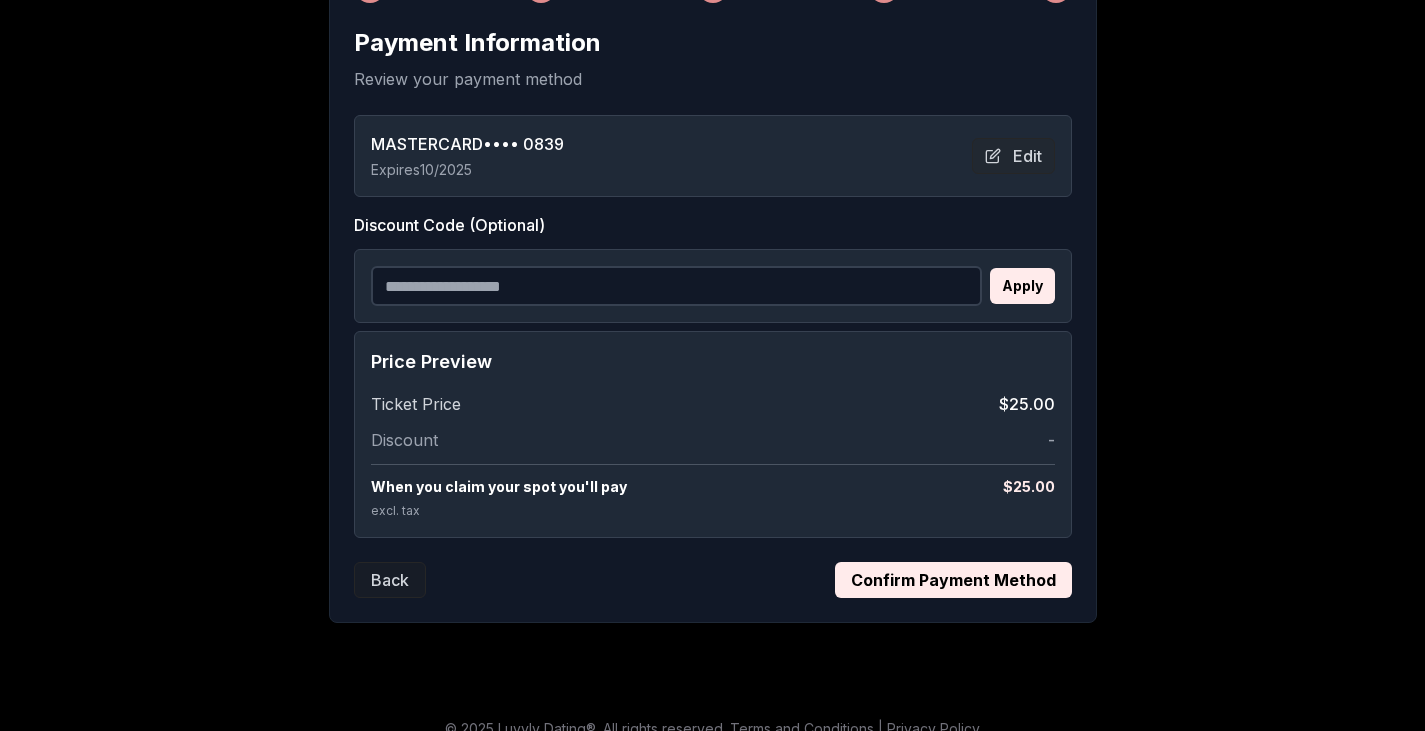 click on "Discount Code (Optional)" at bounding box center [676, 286] 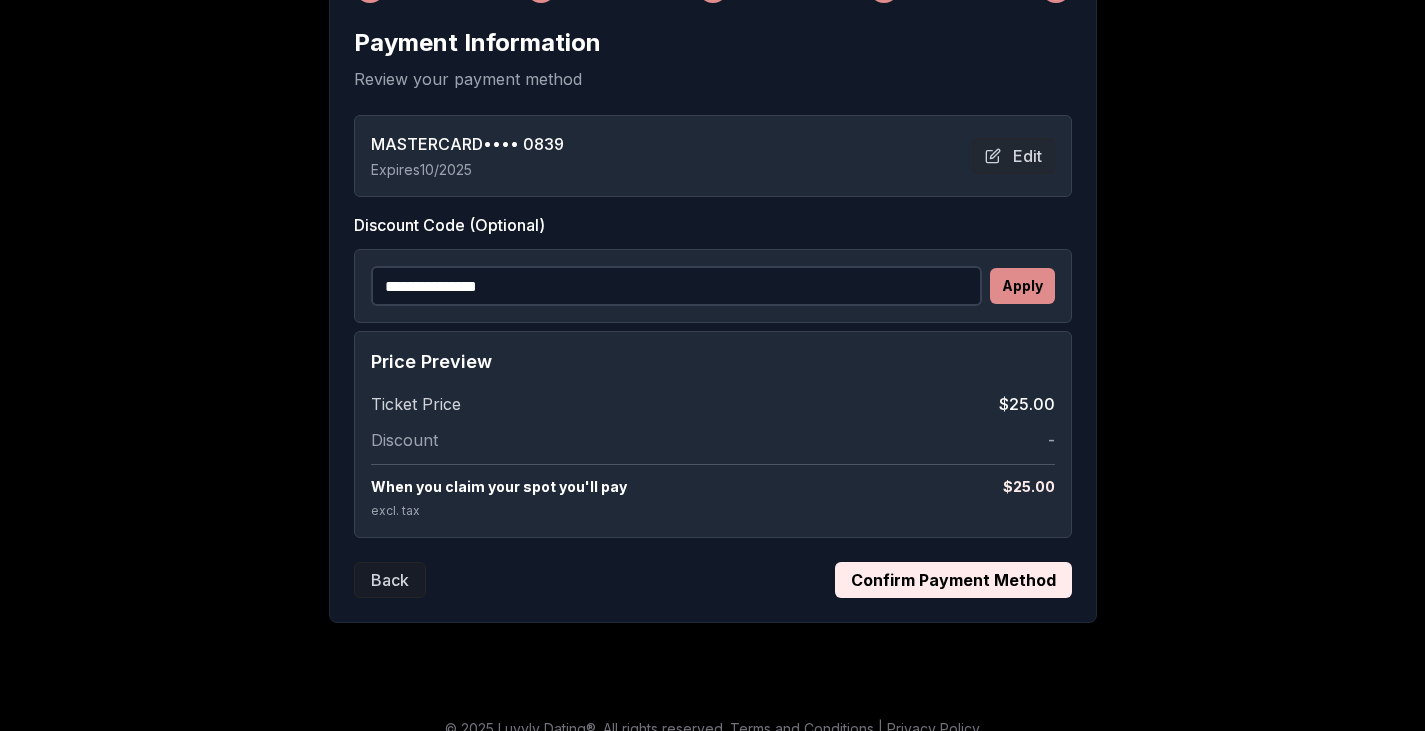 type on "**********" 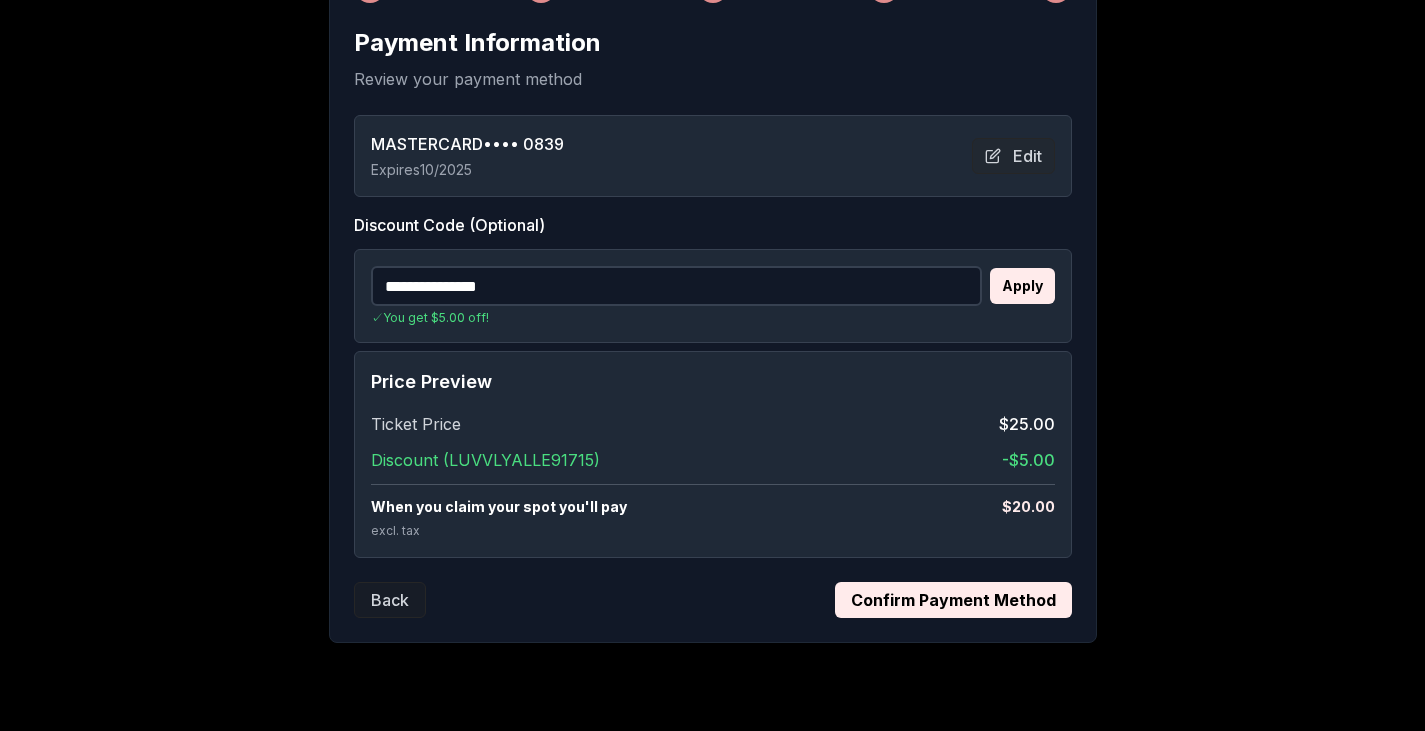 click on "Confirm Payment Method" at bounding box center [953, 600] 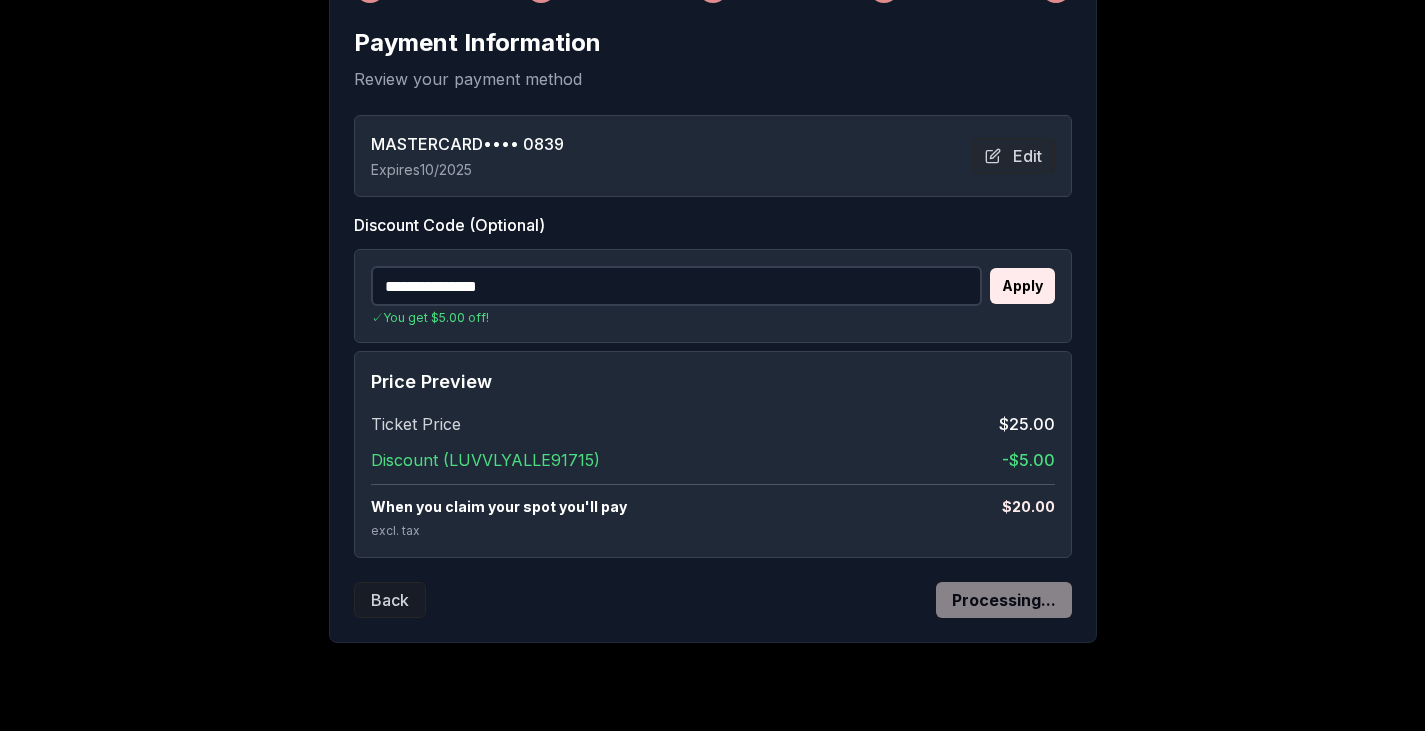 scroll, scrollTop: 120, scrollLeft: 0, axis: vertical 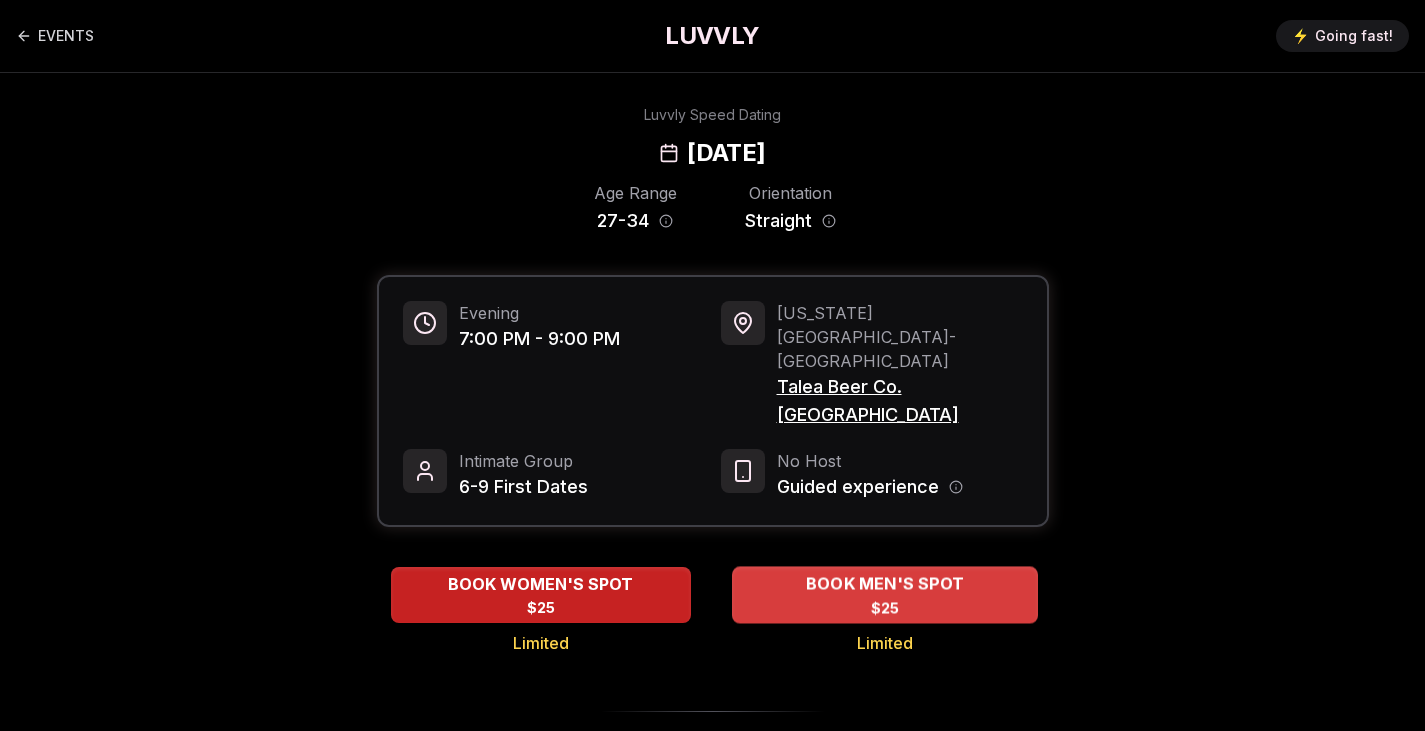 click on "BOOK MEN'S SPOT" at bounding box center [884, 584] 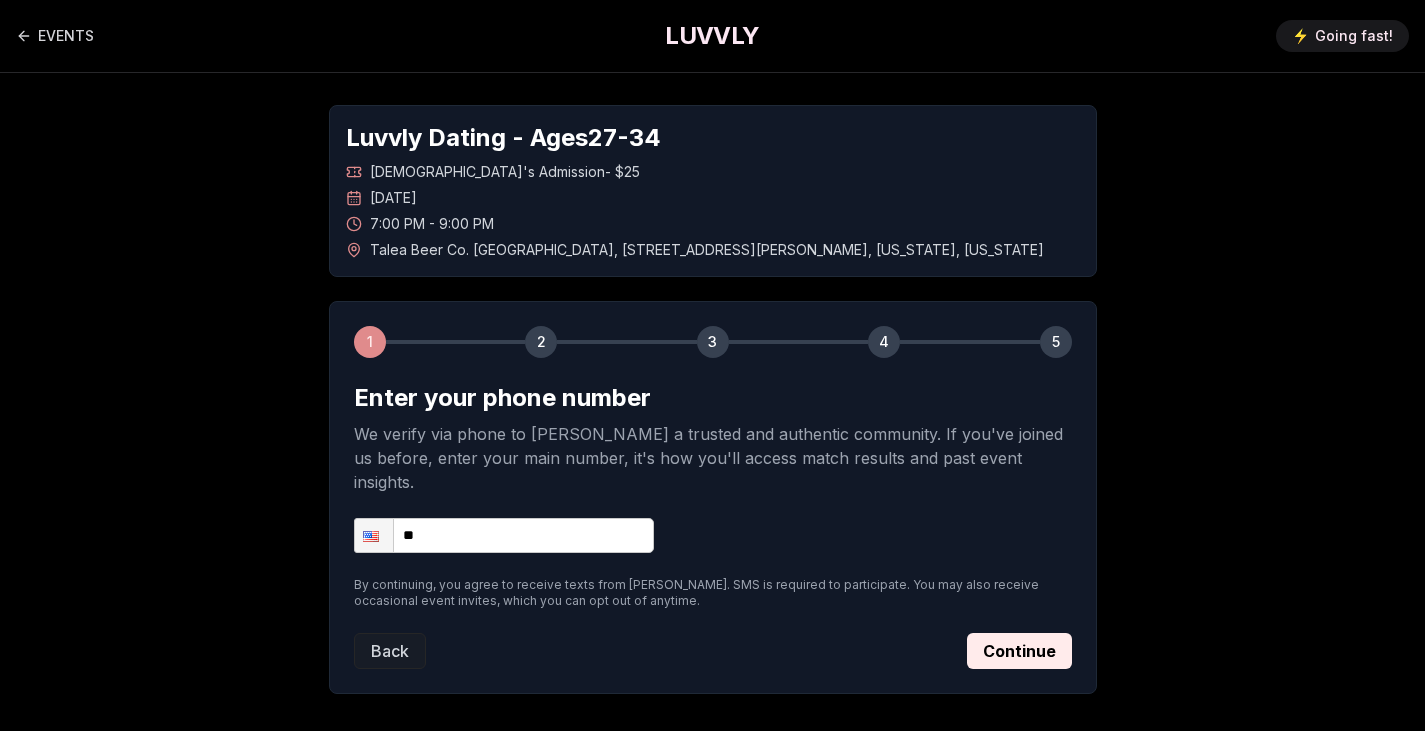 click on "**" at bounding box center [504, 535] 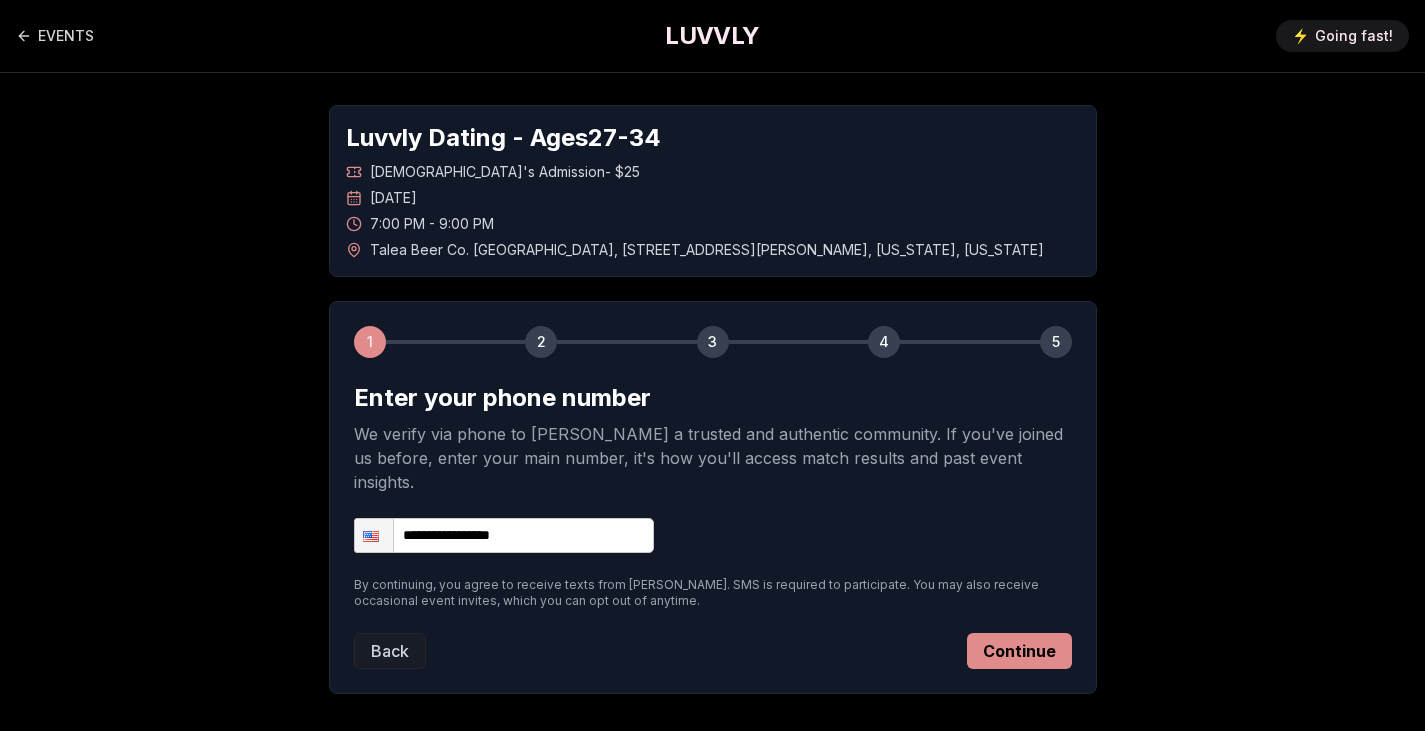 click on "Continue" at bounding box center [1019, 651] 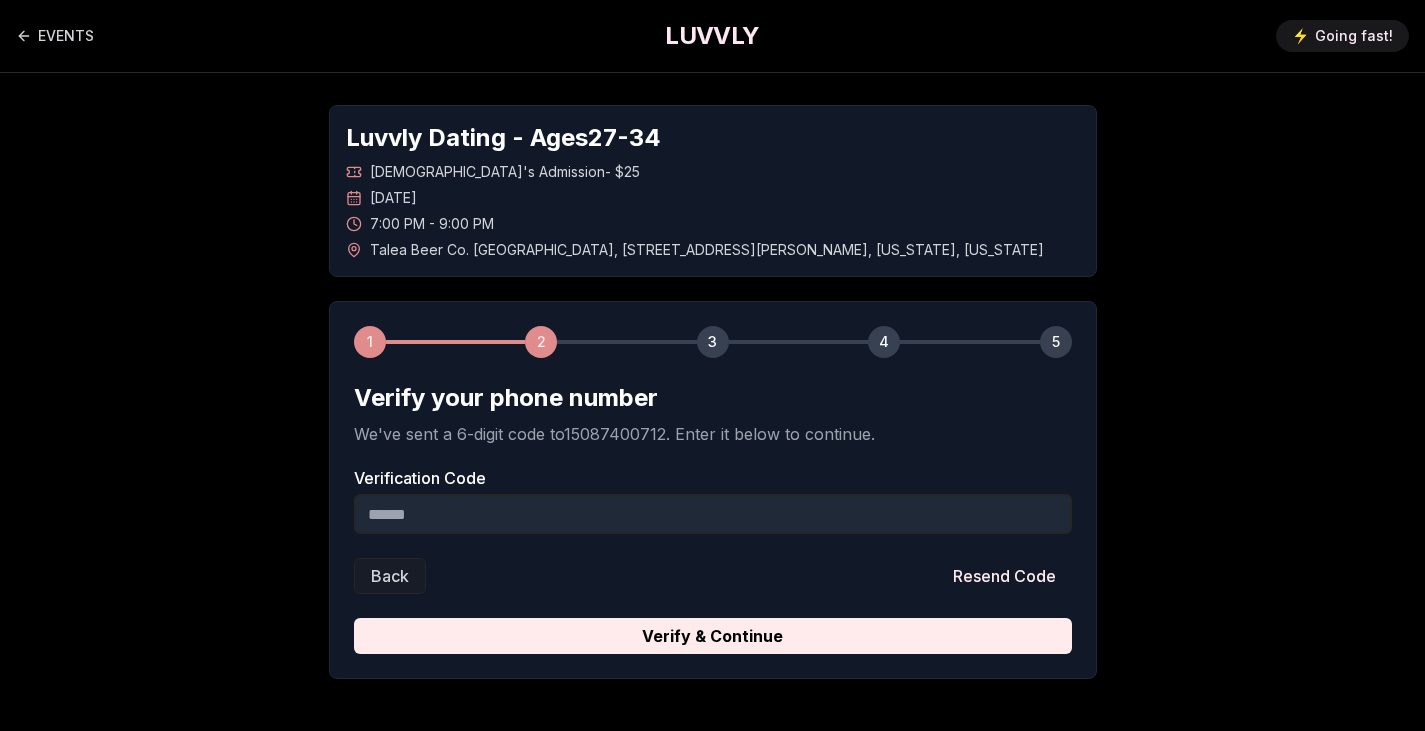 scroll, scrollTop: 80, scrollLeft: 0, axis: vertical 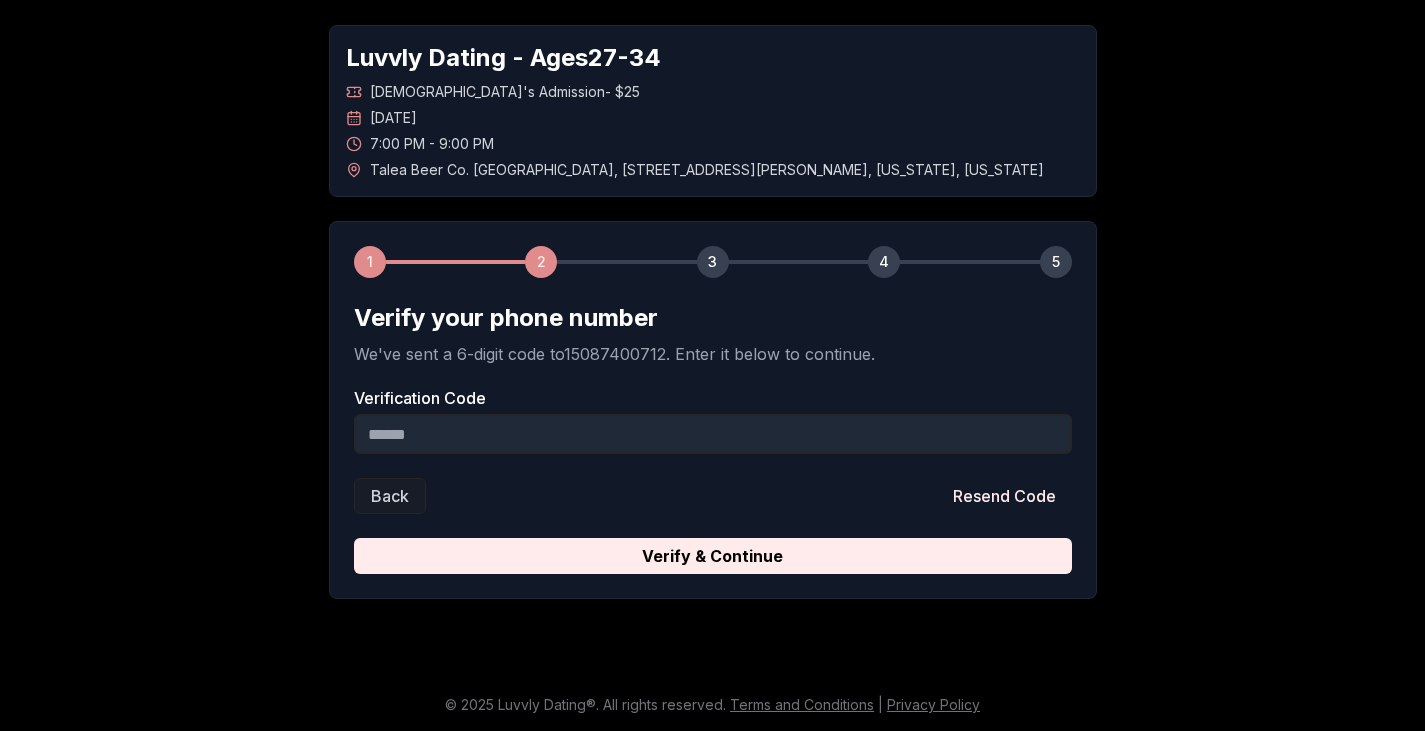 click on "Verification Code" at bounding box center [713, 434] 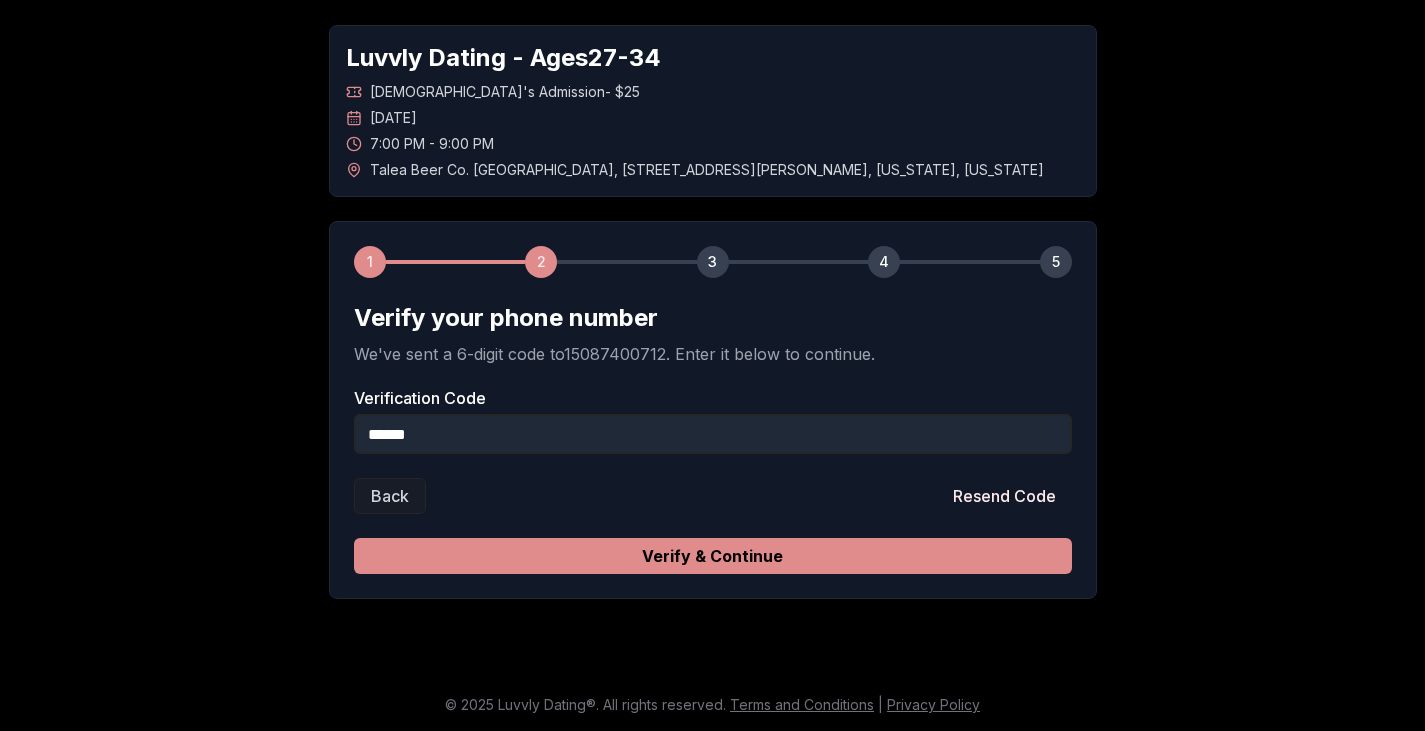 type on "******" 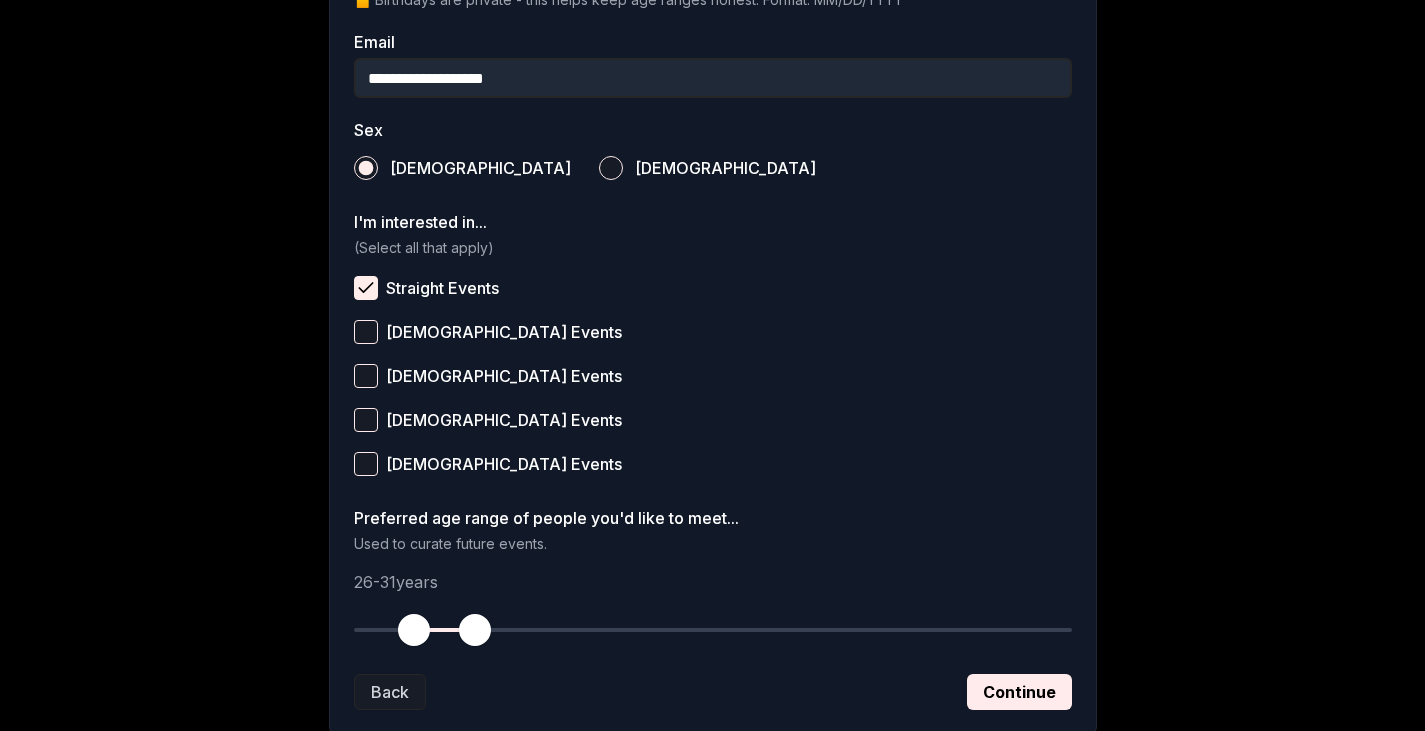 scroll, scrollTop: 750, scrollLeft: 0, axis: vertical 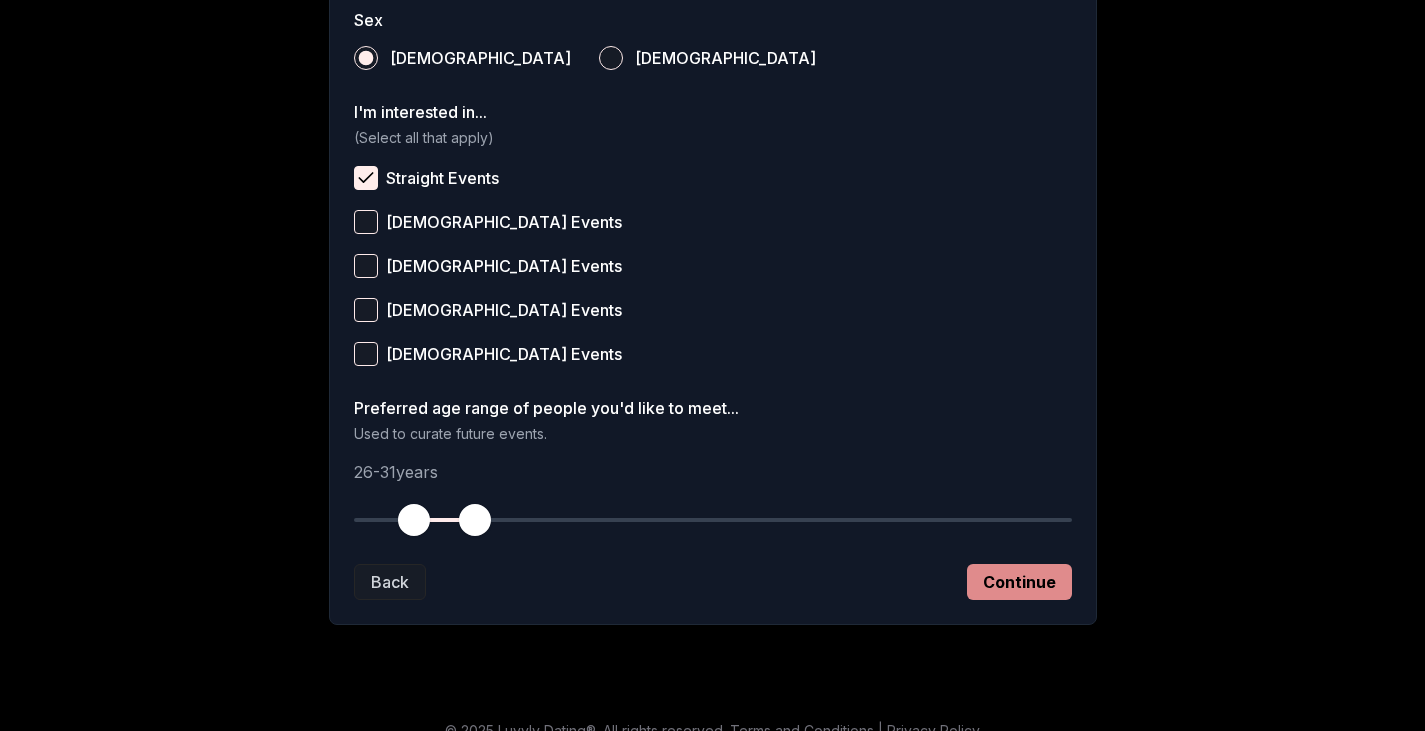 click on "Continue" at bounding box center [1019, 582] 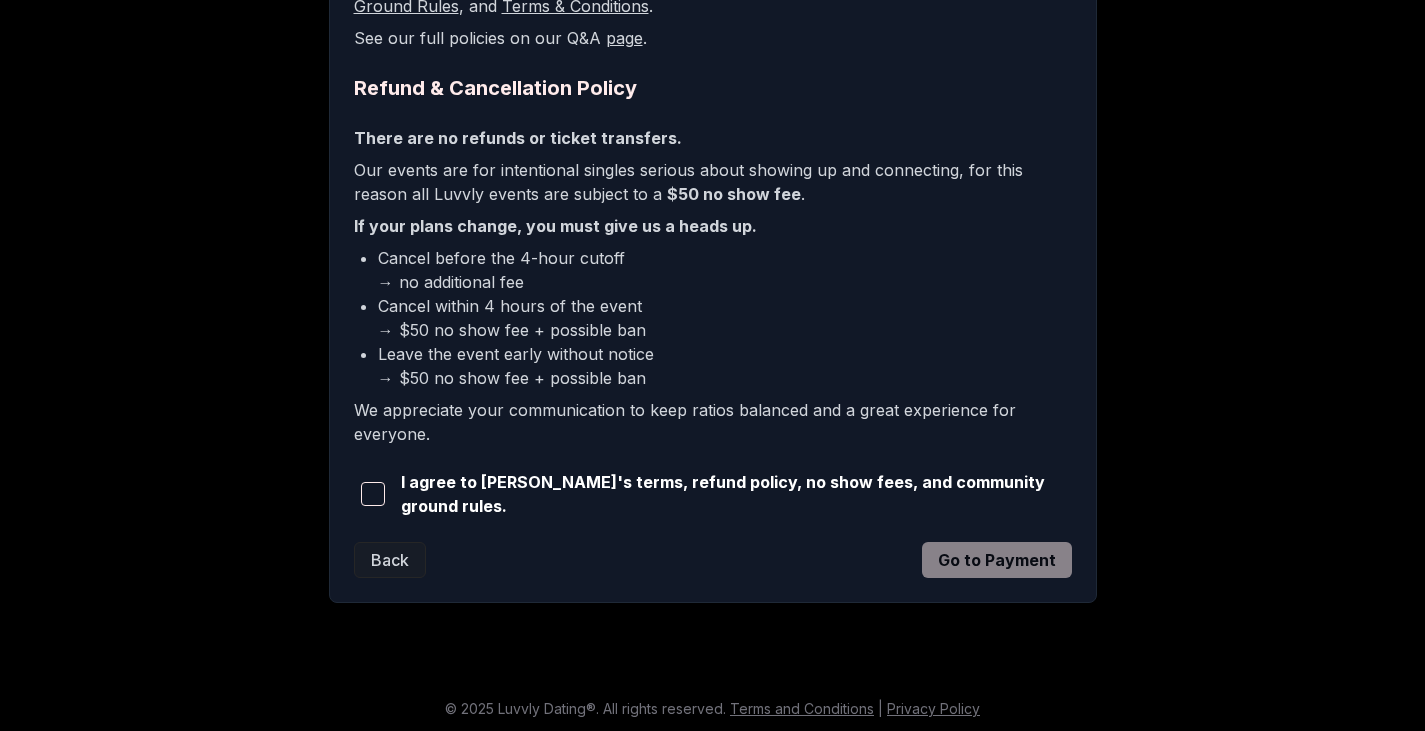 scroll, scrollTop: 451, scrollLeft: 0, axis: vertical 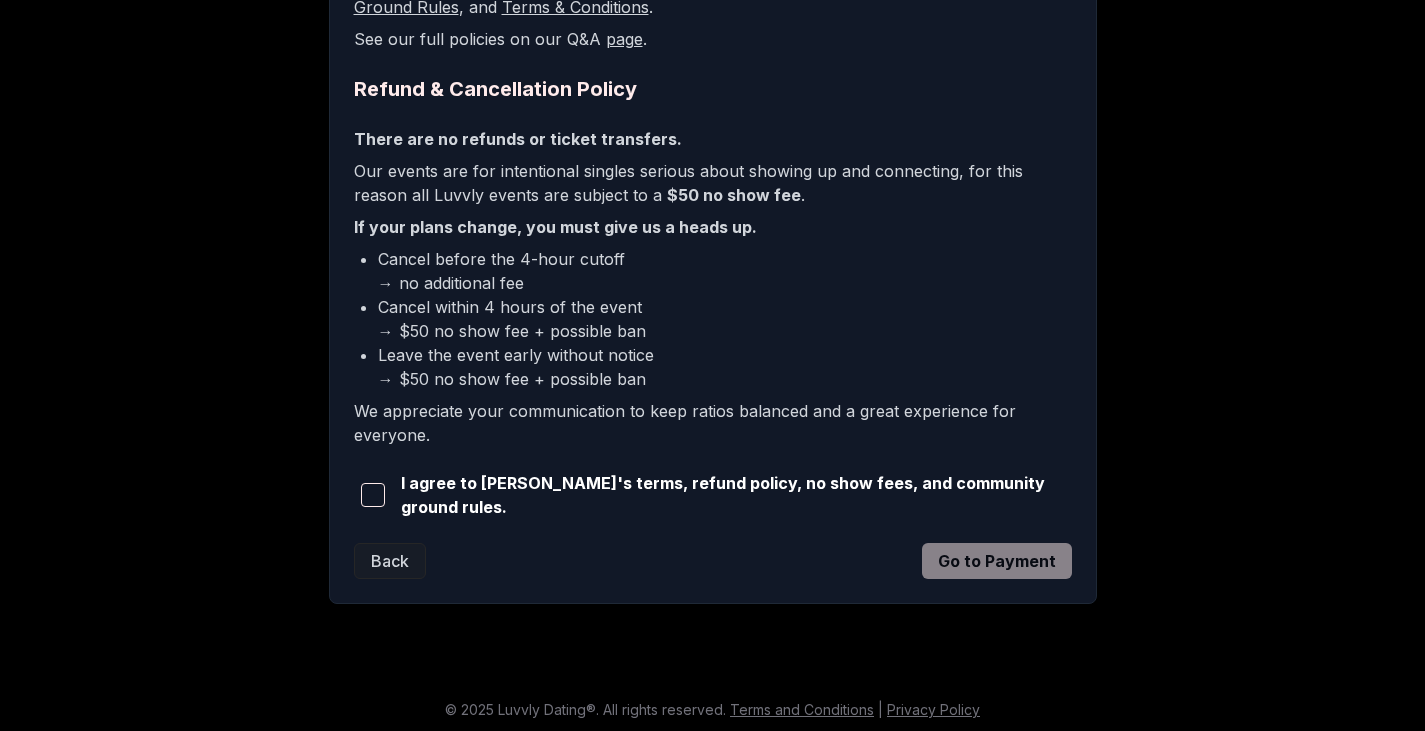 click at bounding box center [373, 495] 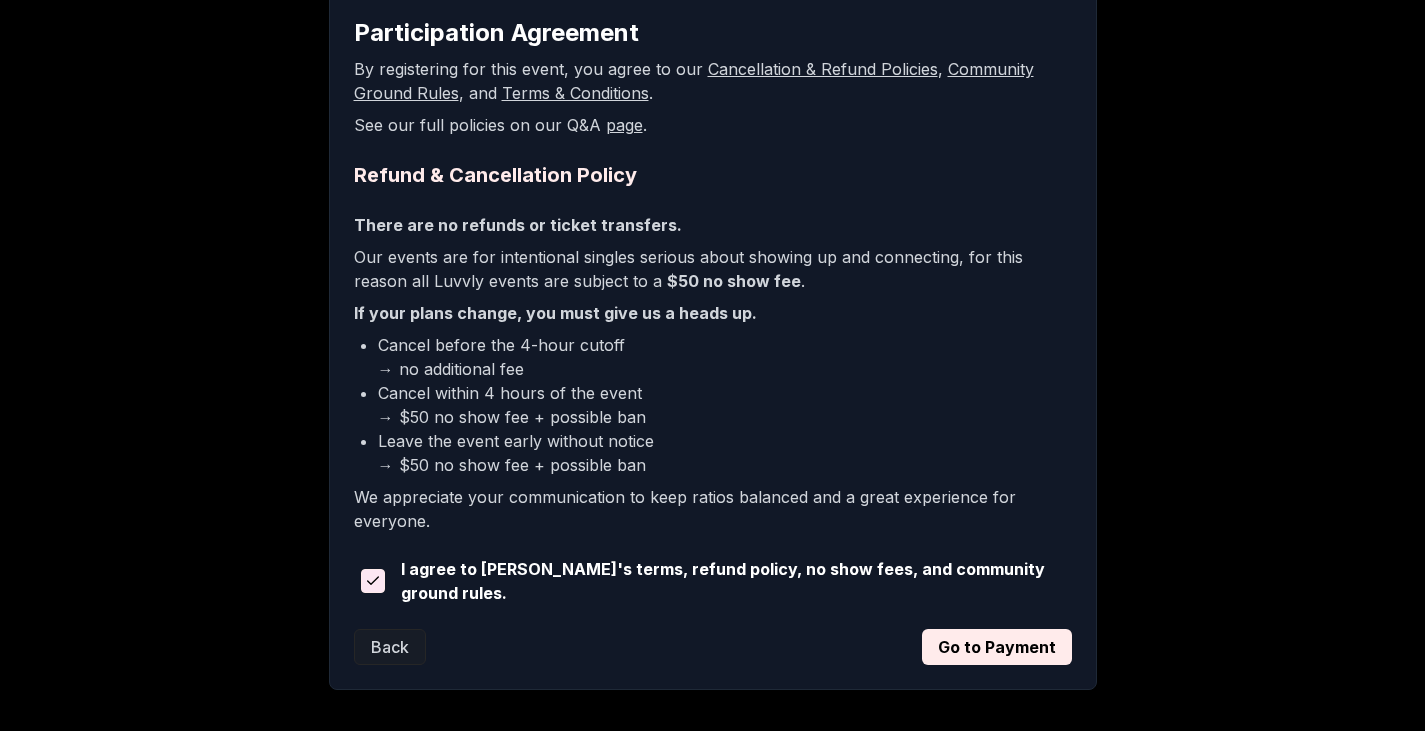 scroll, scrollTop: 364, scrollLeft: 0, axis: vertical 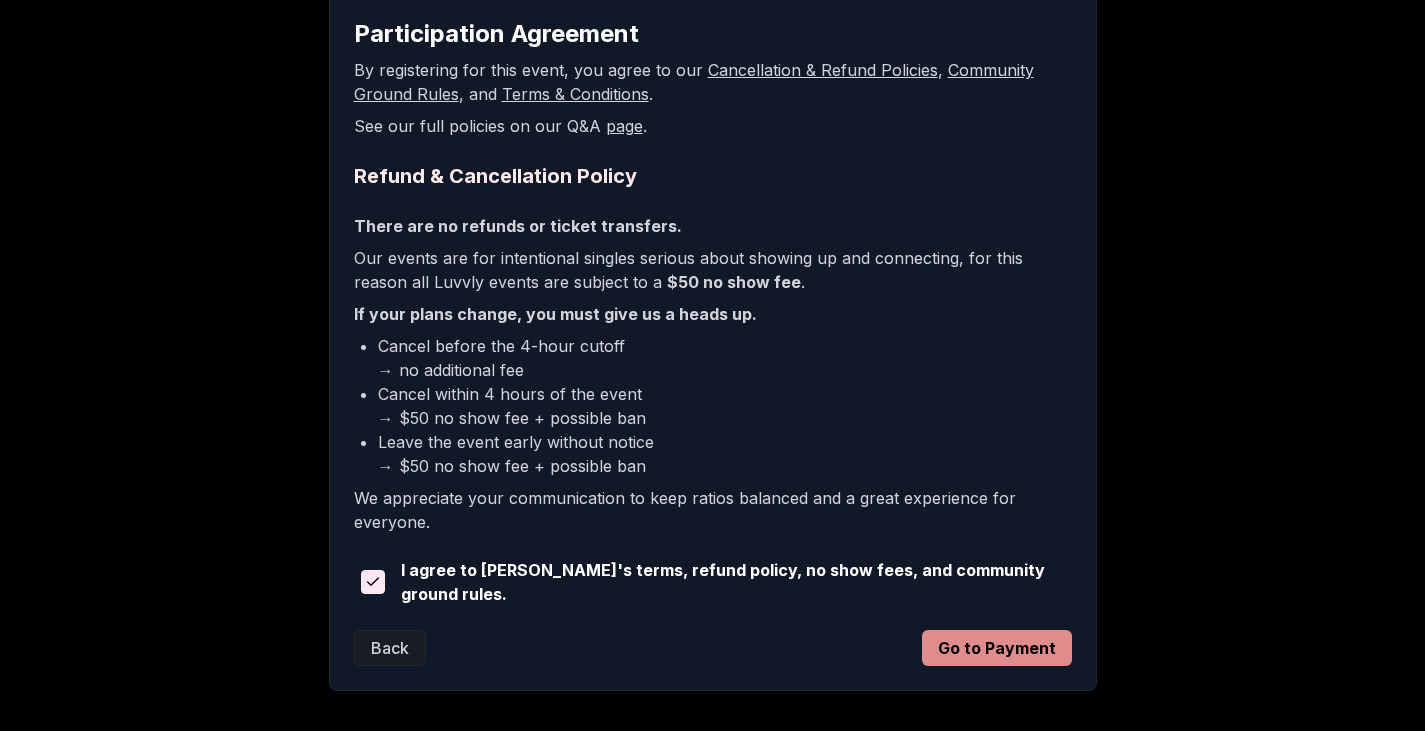 click on "Go to Payment" at bounding box center [997, 648] 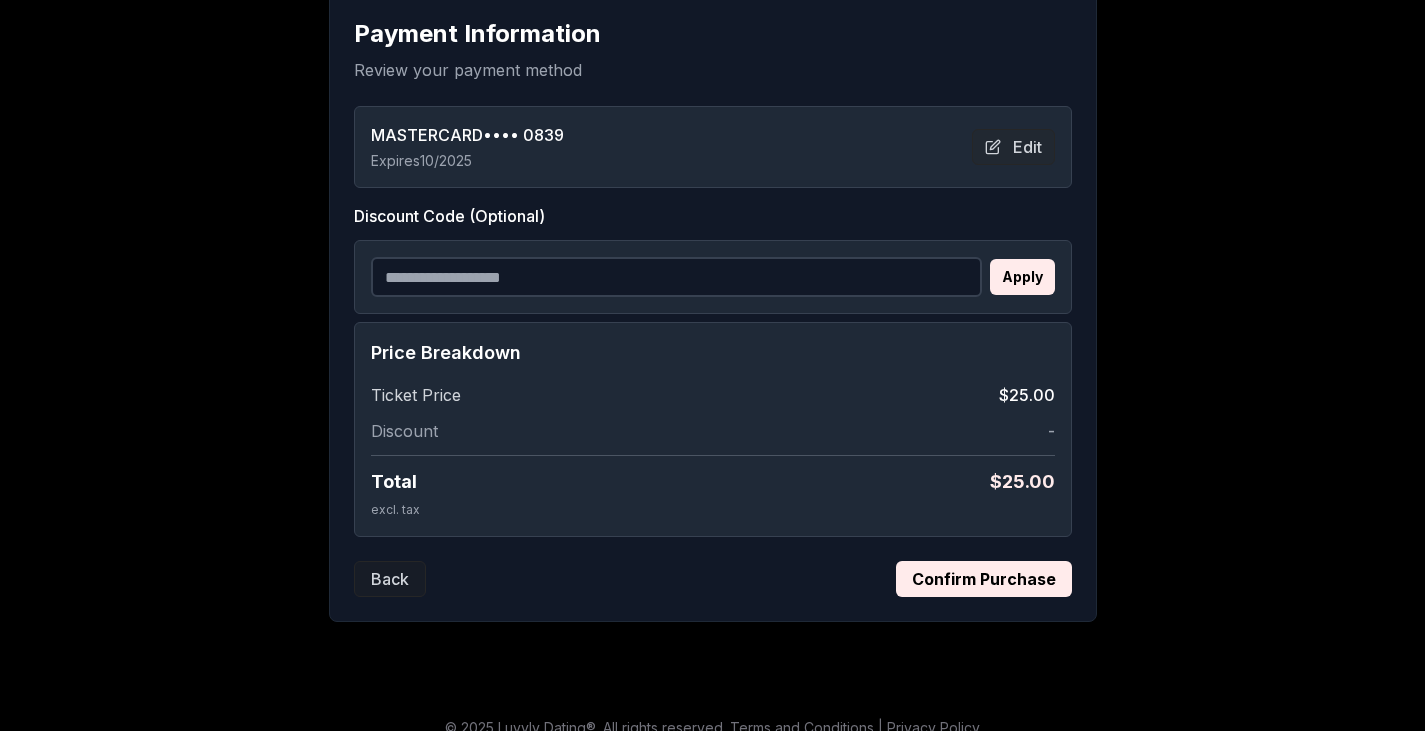 click on "Discount Code (Optional)" at bounding box center (676, 277) 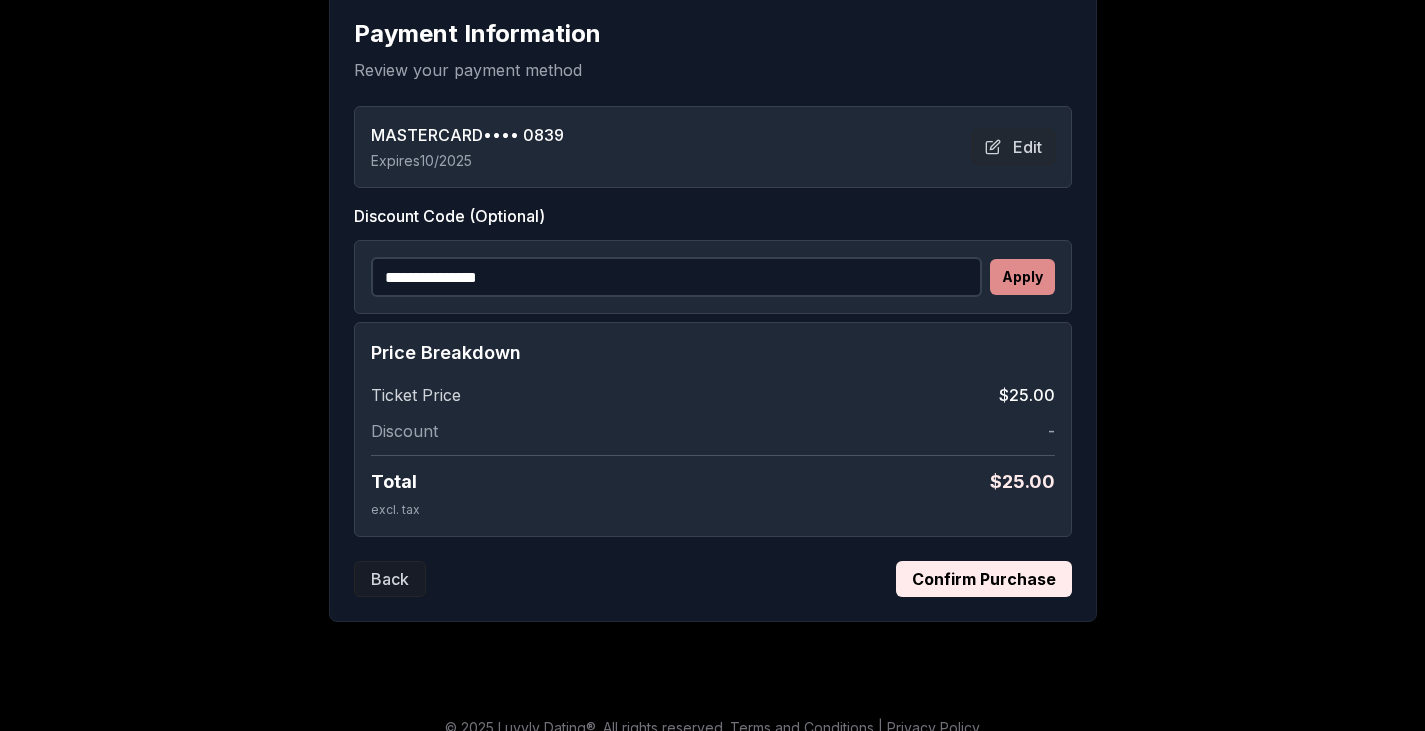 type on "**********" 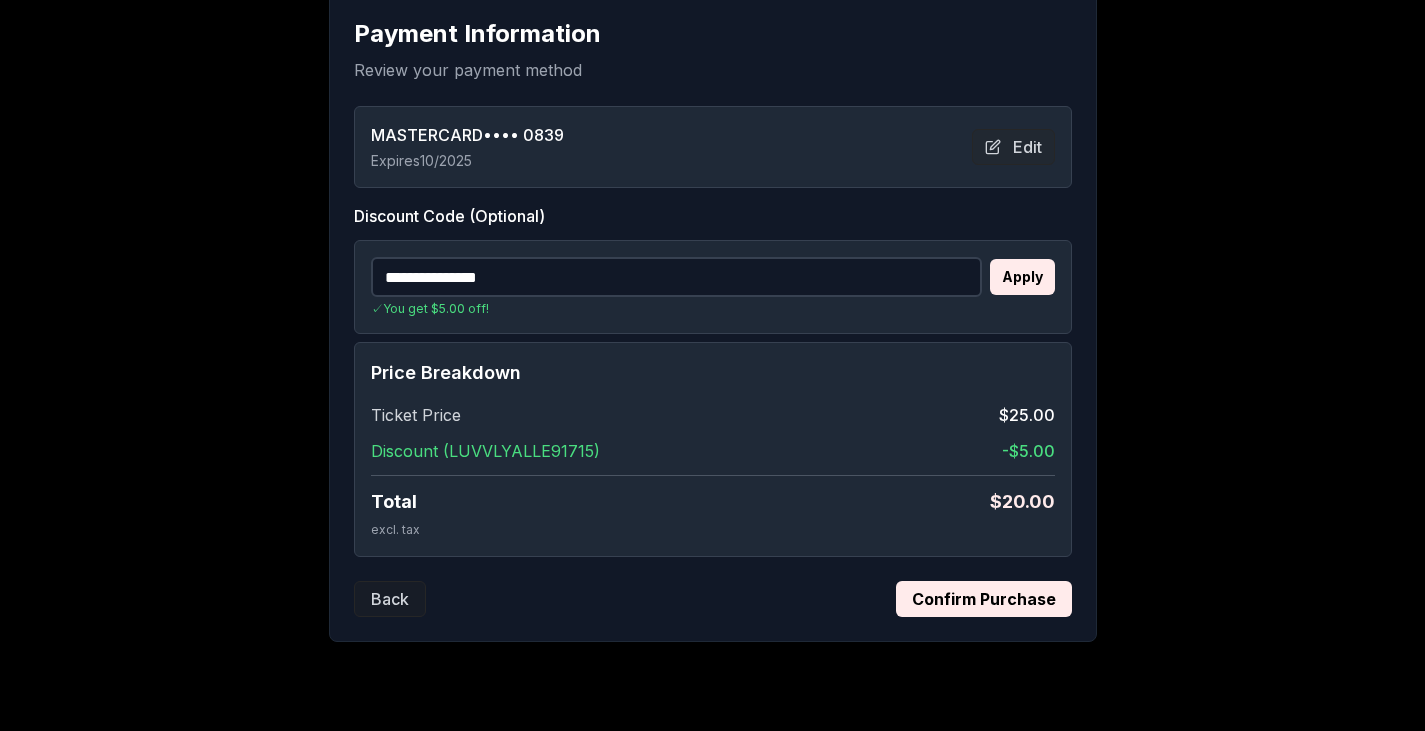 click on "Confirm Purchase" at bounding box center (984, 599) 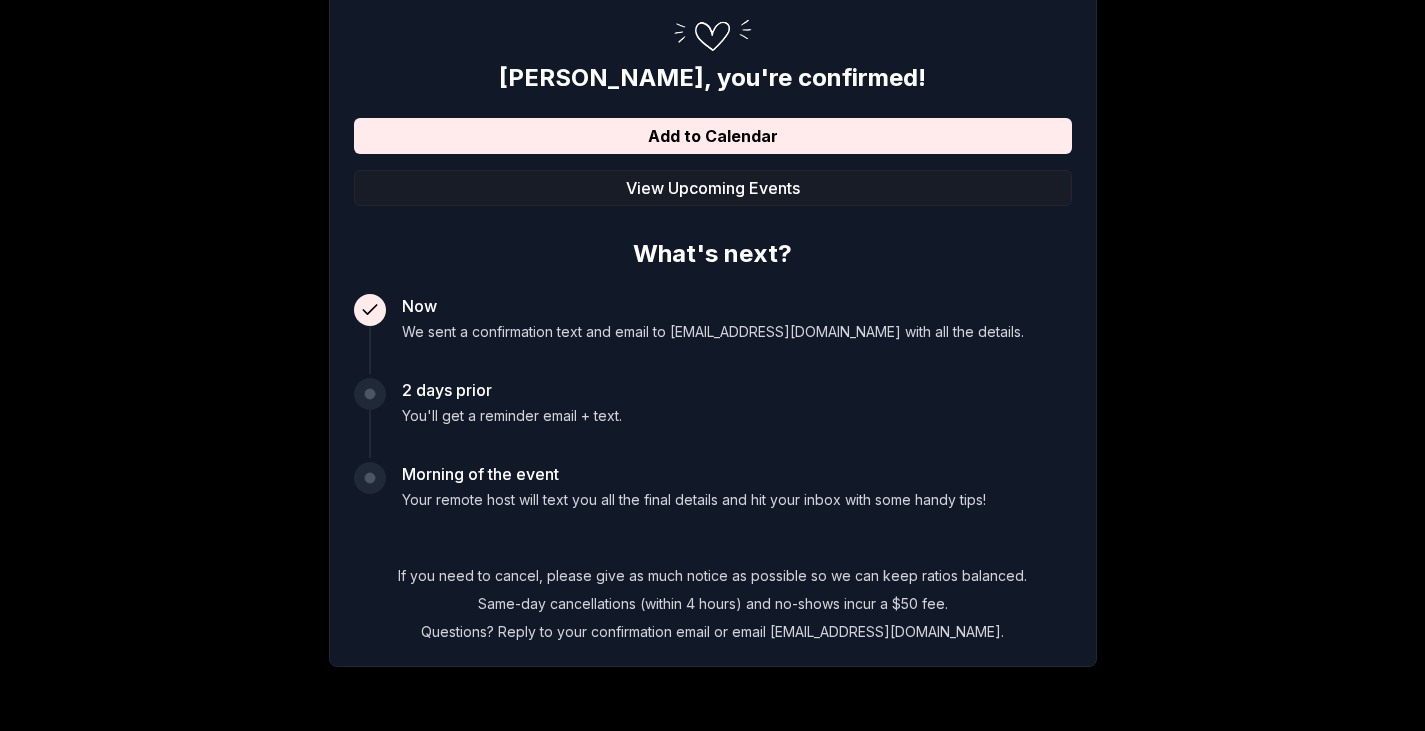 scroll, scrollTop: 315, scrollLeft: 0, axis: vertical 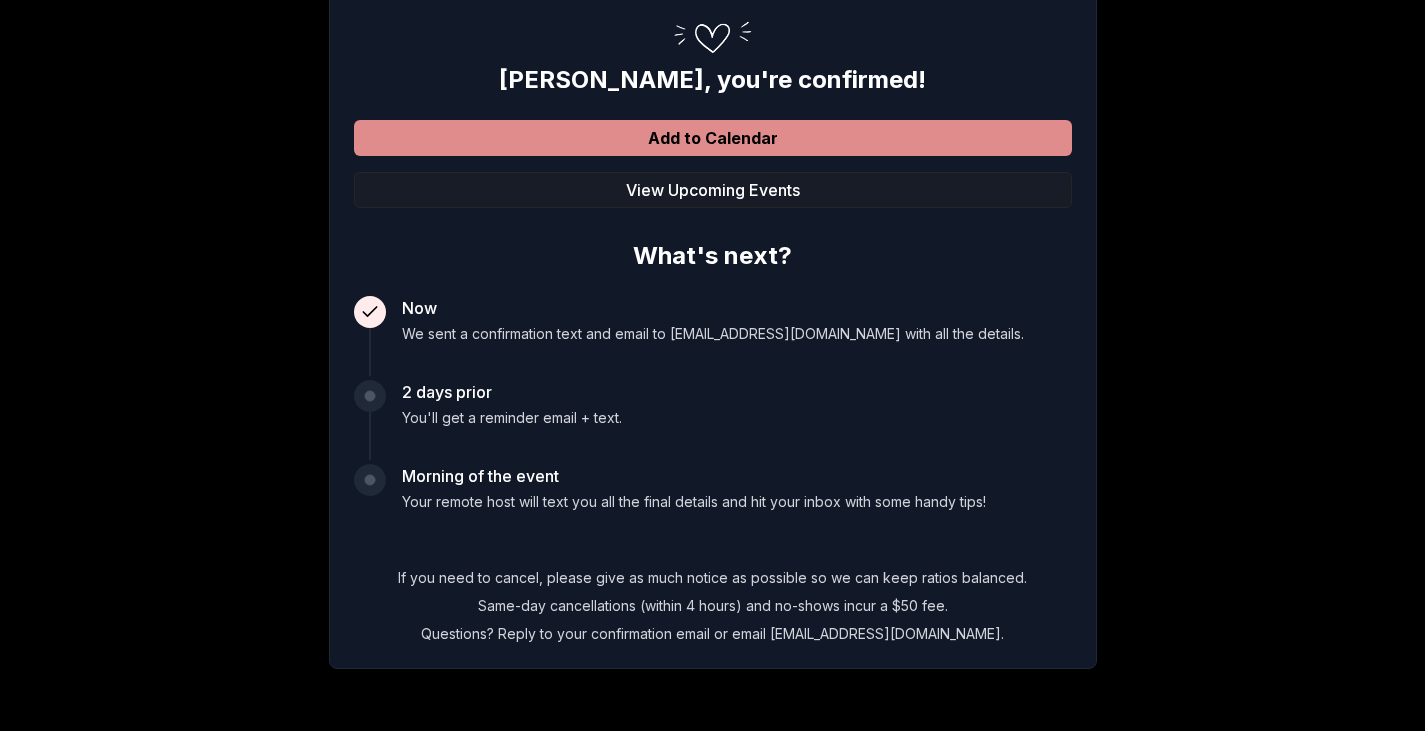 click on "Add to Calendar" at bounding box center [713, 138] 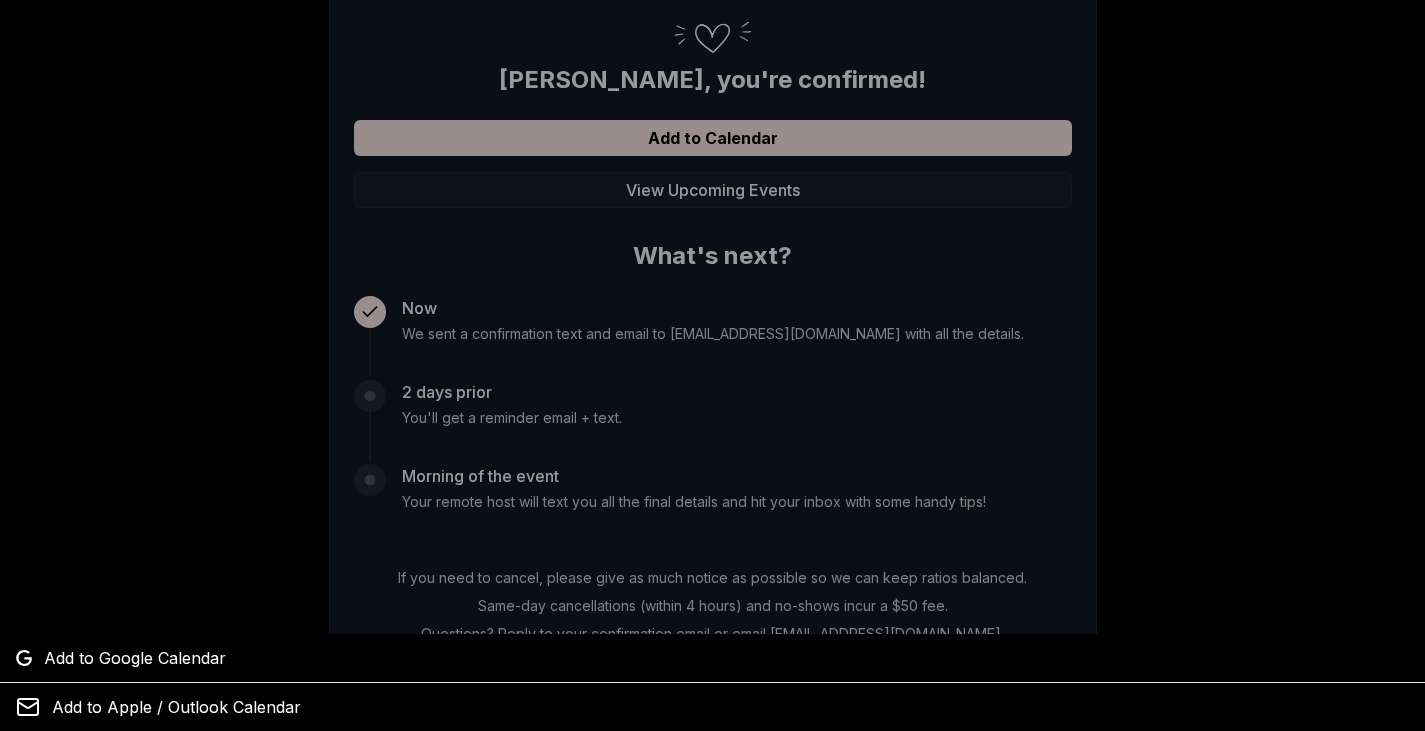 scroll, scrollTop: 385, scrollLeft: 0, axis: vertical 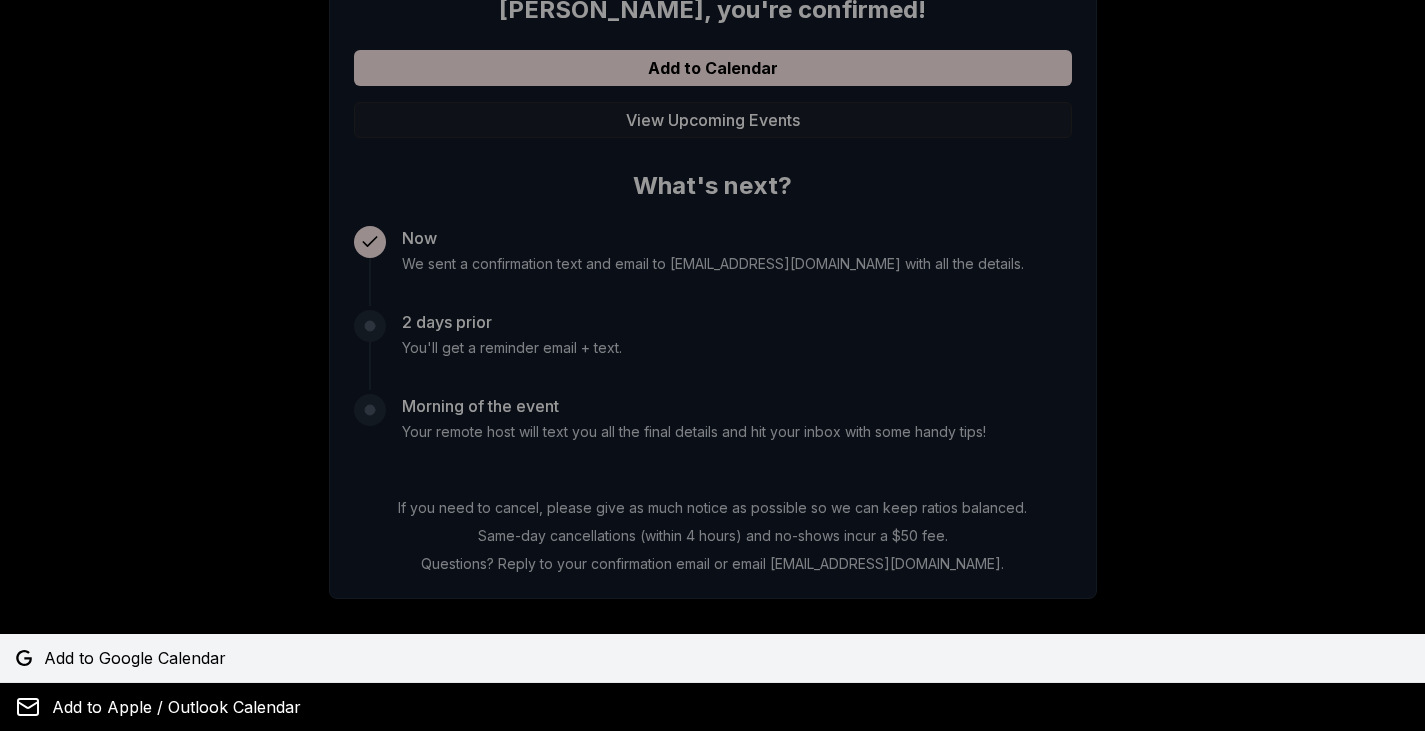 click on "Add to Google Calendar" at bounding box center (135, 658) 